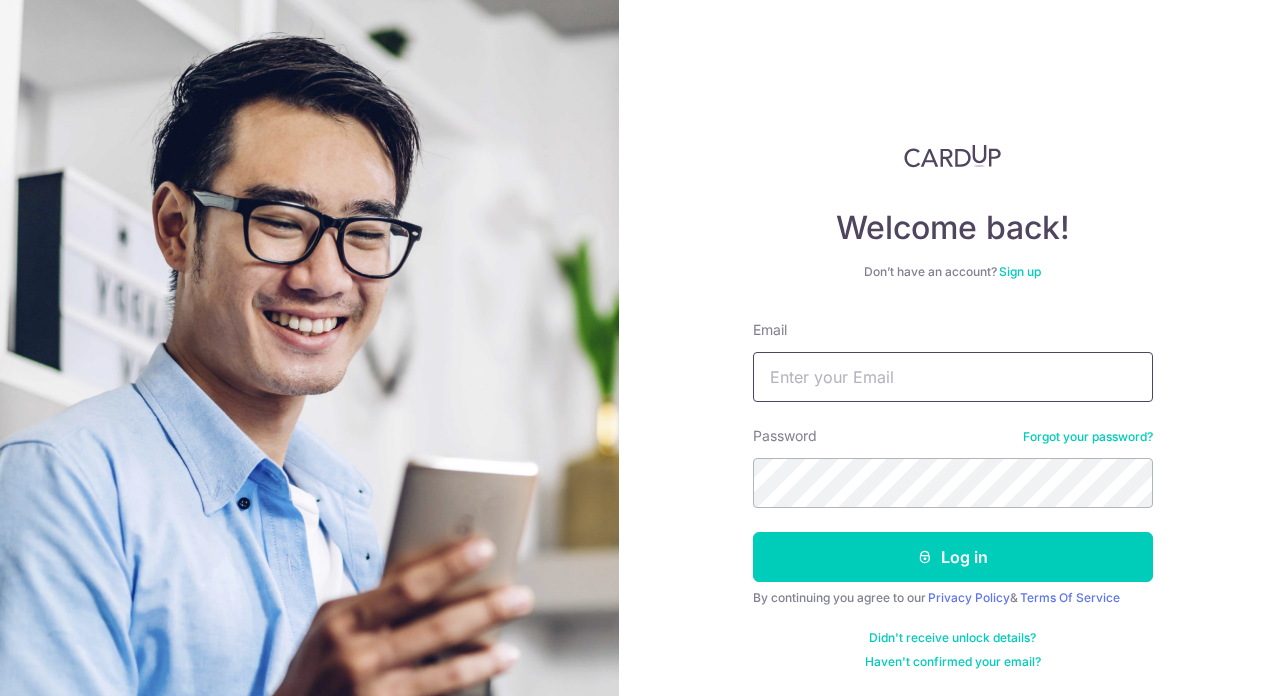 scroll, scrollTop: 0, scrollLeft: 0, axis: both 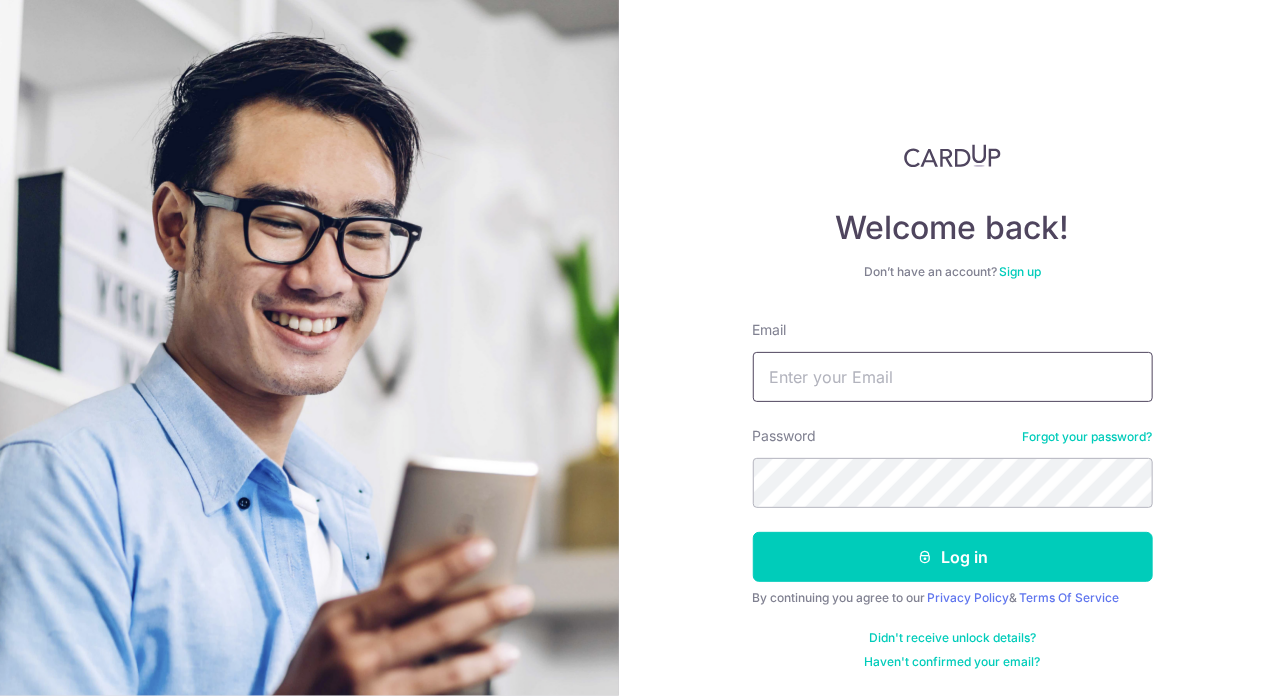 click on "Email" at bounding box center [953, 377] 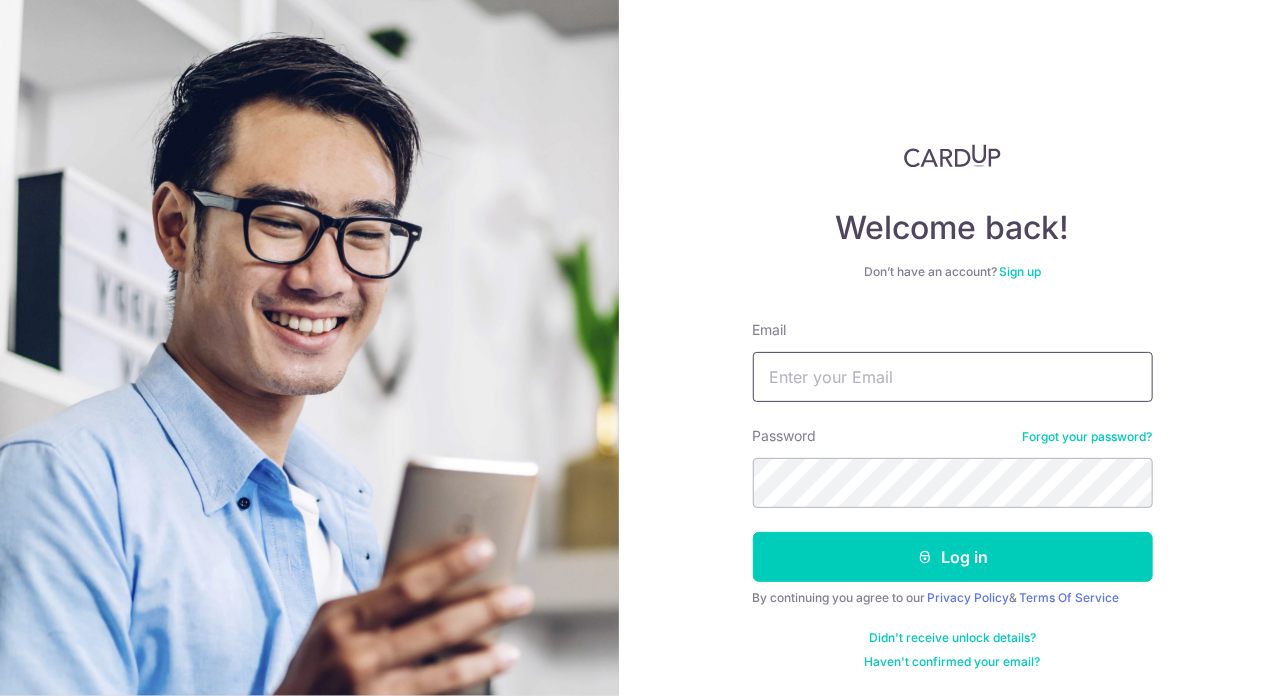 click on "Email" at bounding box center [953, 377] 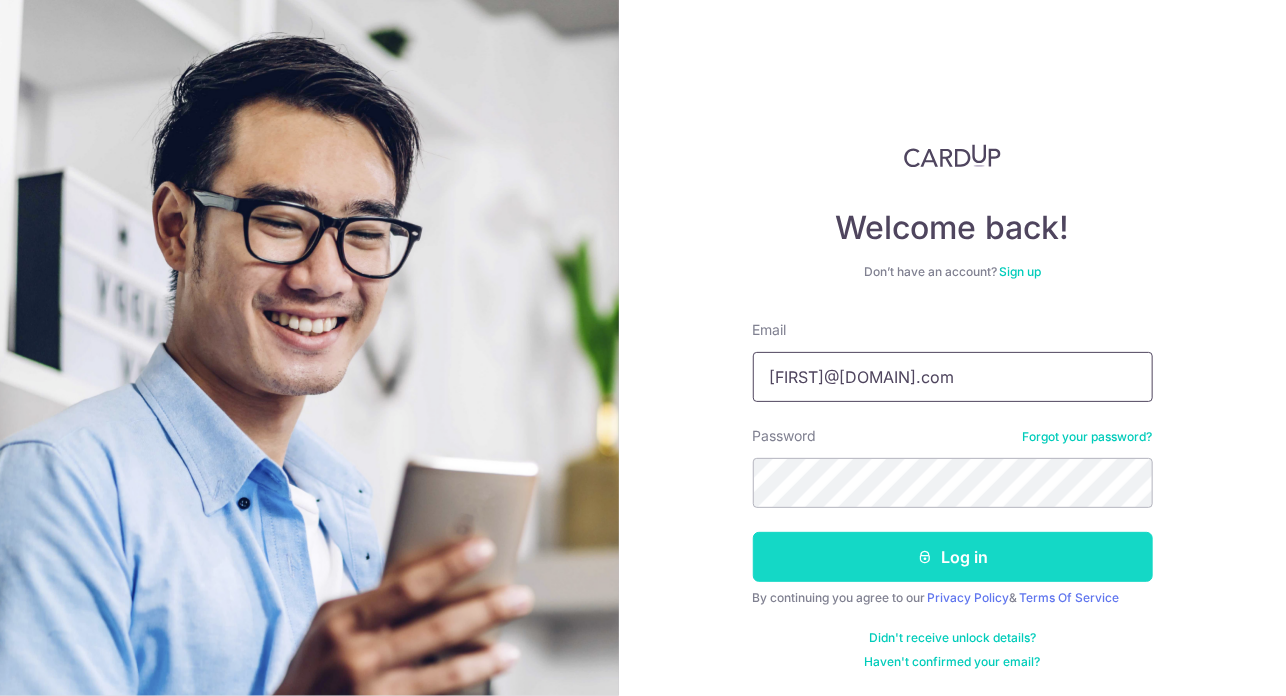 type on "ALEXTOHJUNYONG@GMAIL.COM" 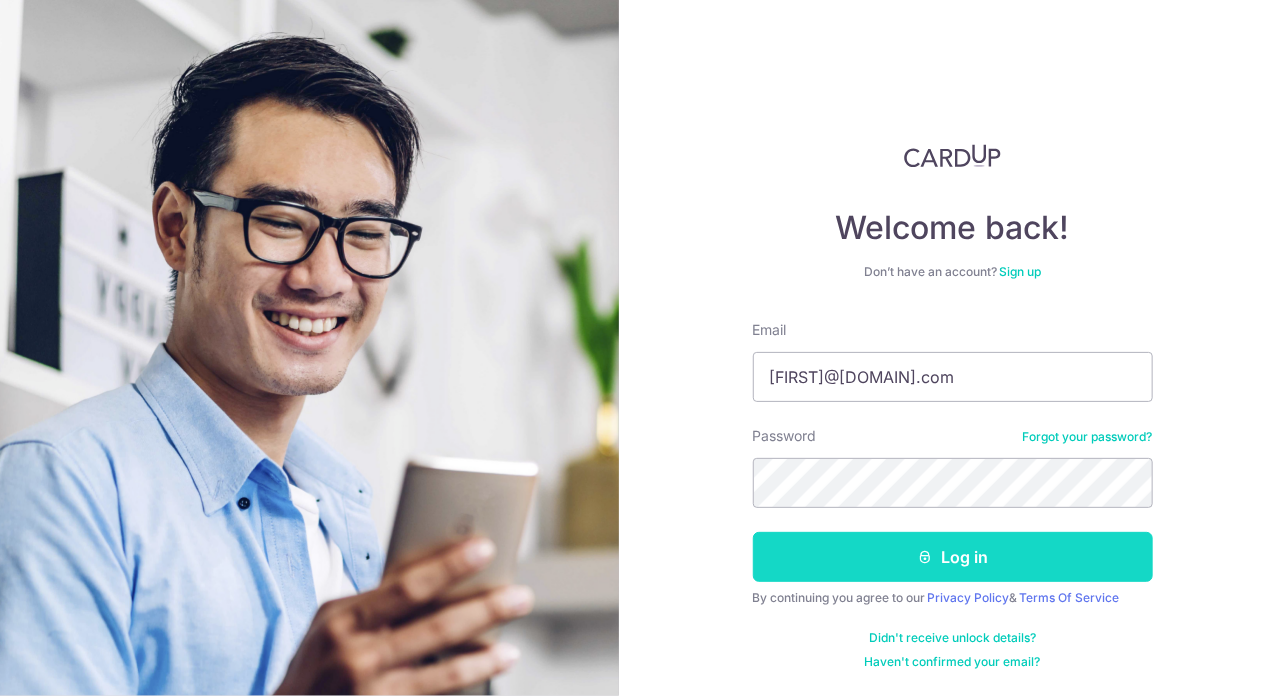 click on "Log in" at bounding box center [953, 557] 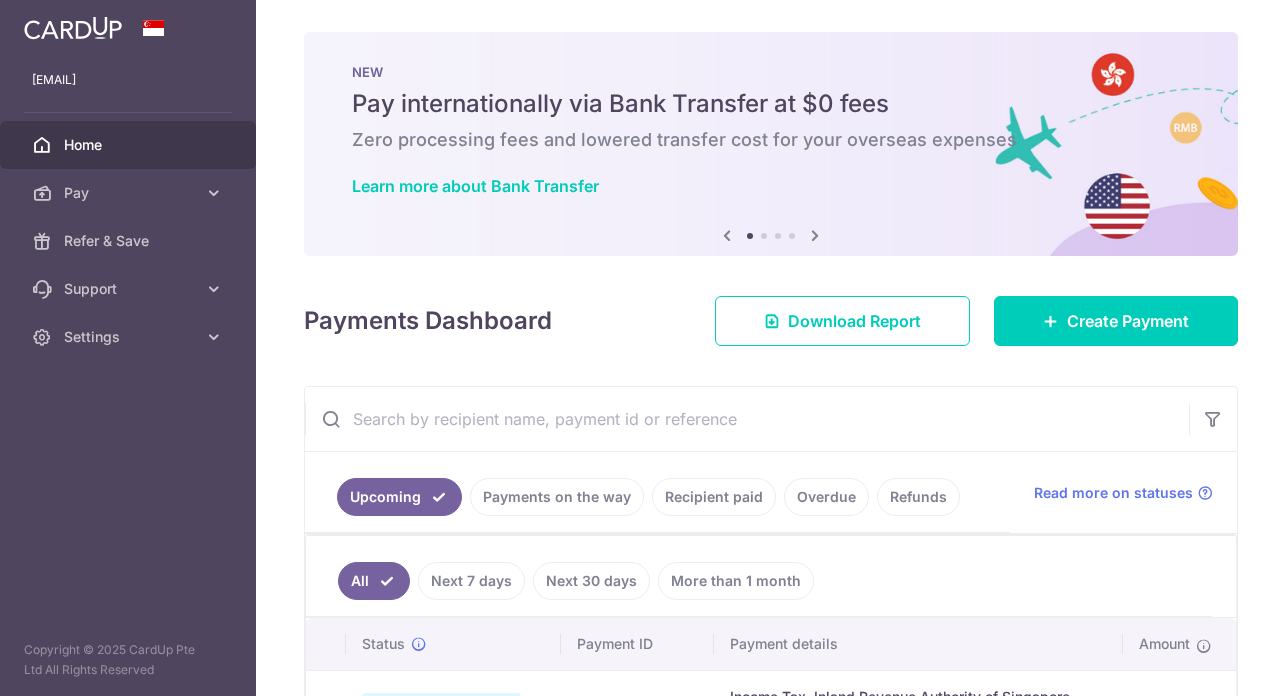 scroll, scrollTop: 0, scrollLeft: 0, axis: both 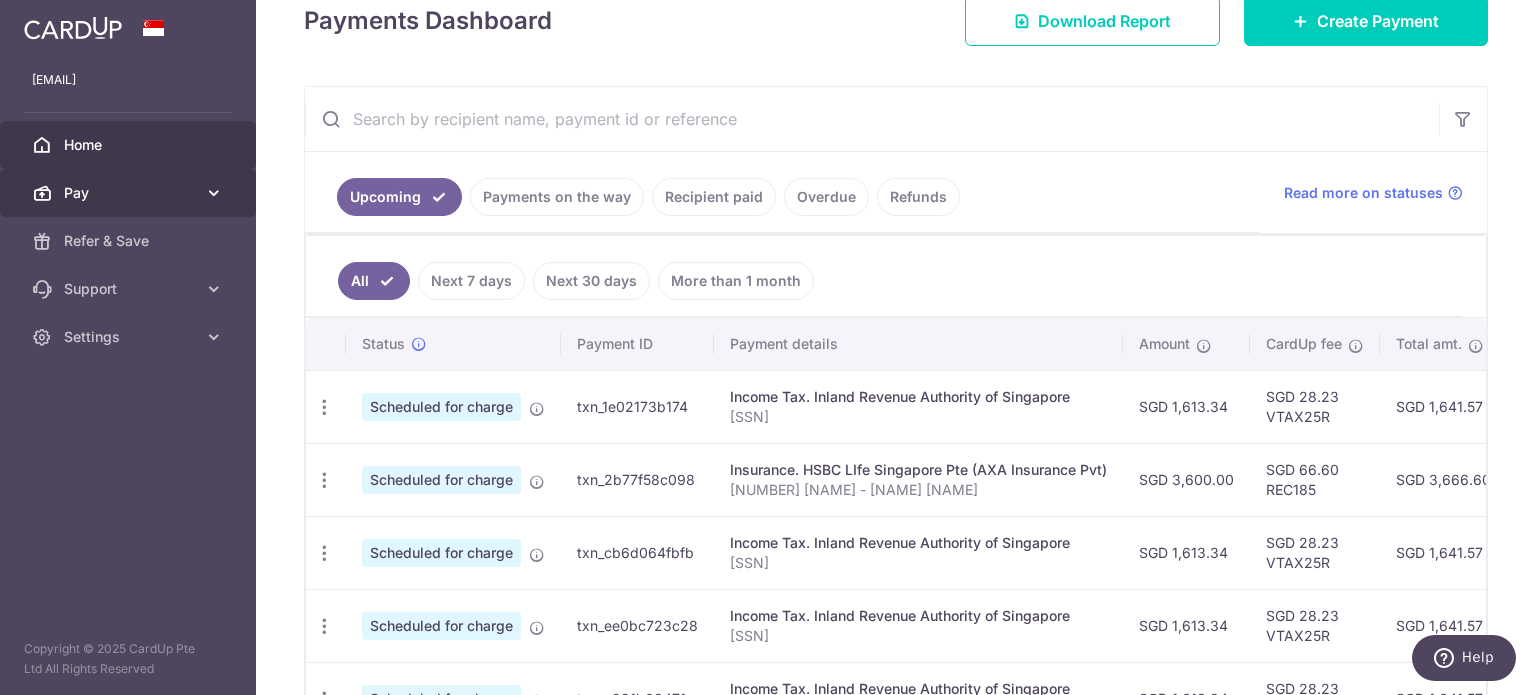 click on "Pay" at bounding box center [130, 193] 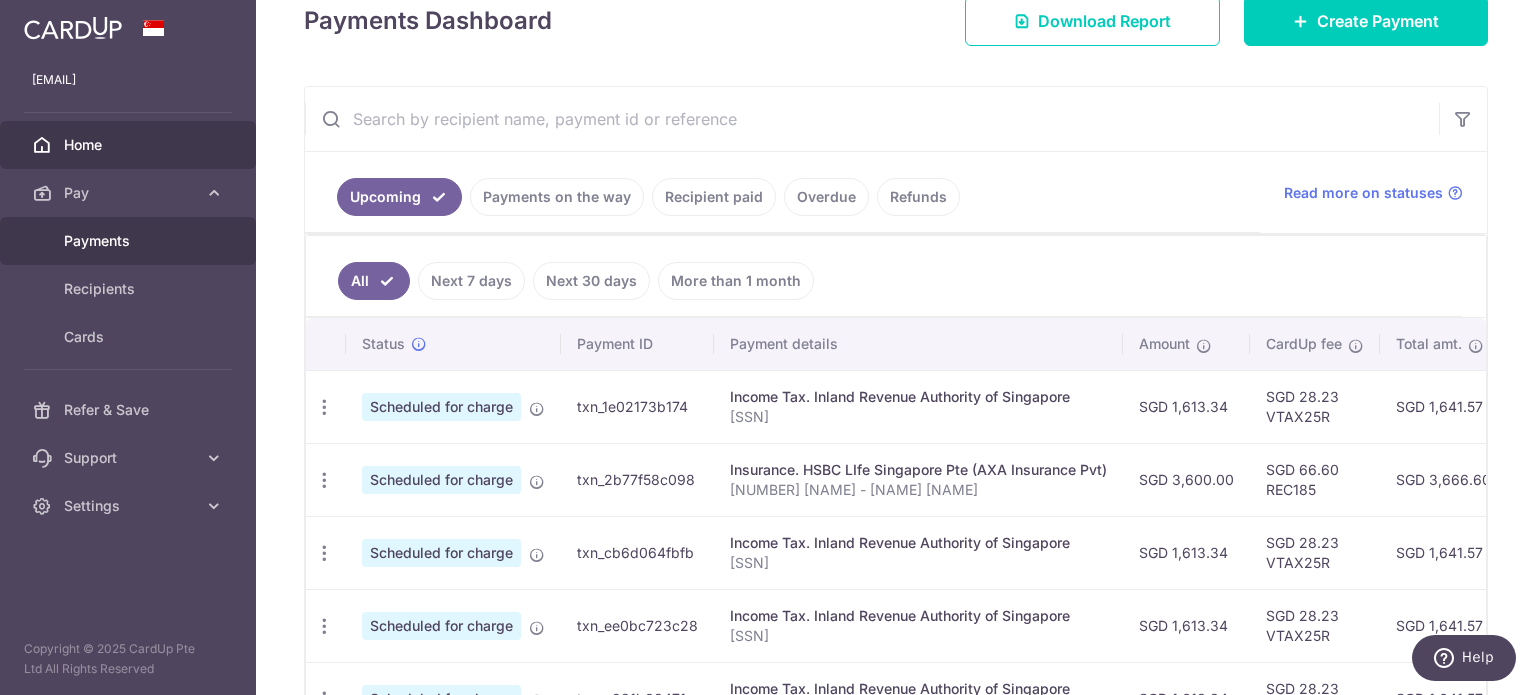 click on "Payments" at bounding box center [130, 241] 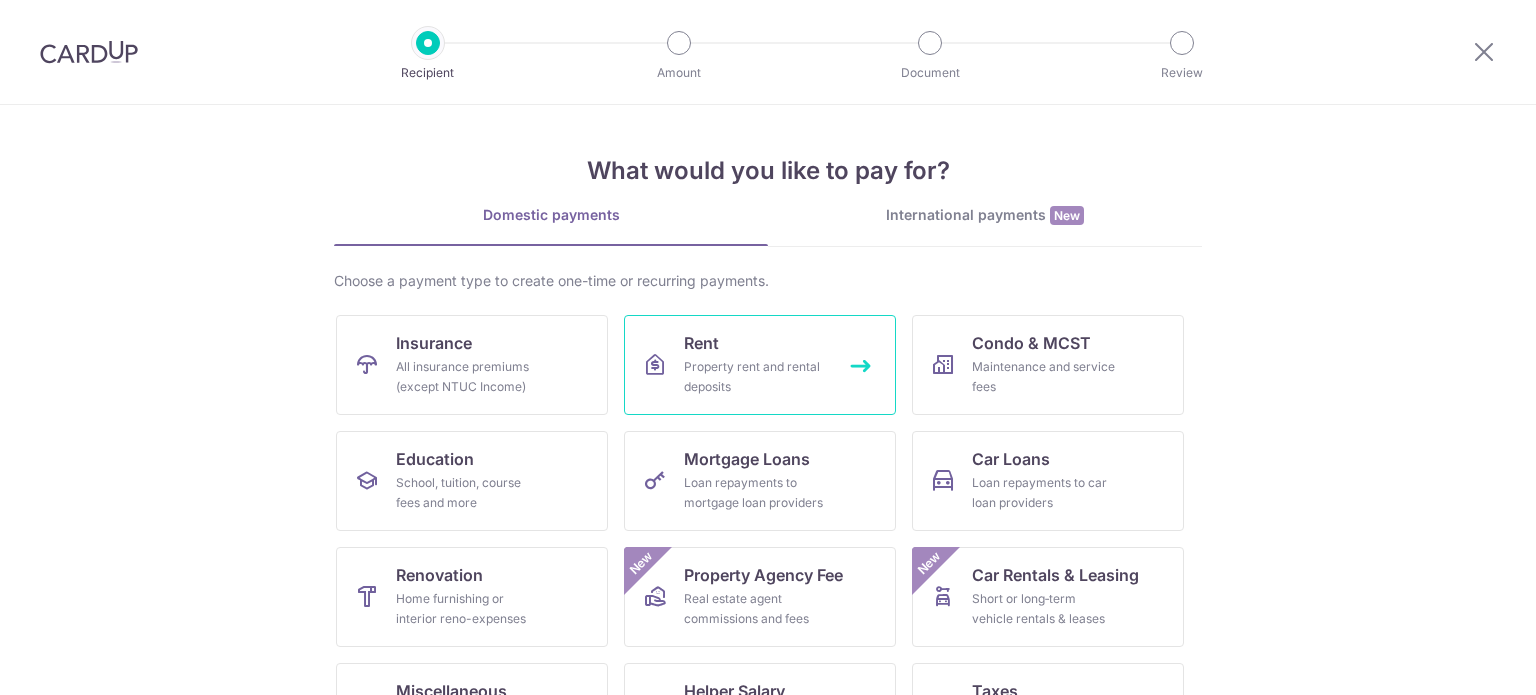 scroll, scrollTop: 0, scrollLeft: 0, axis: both 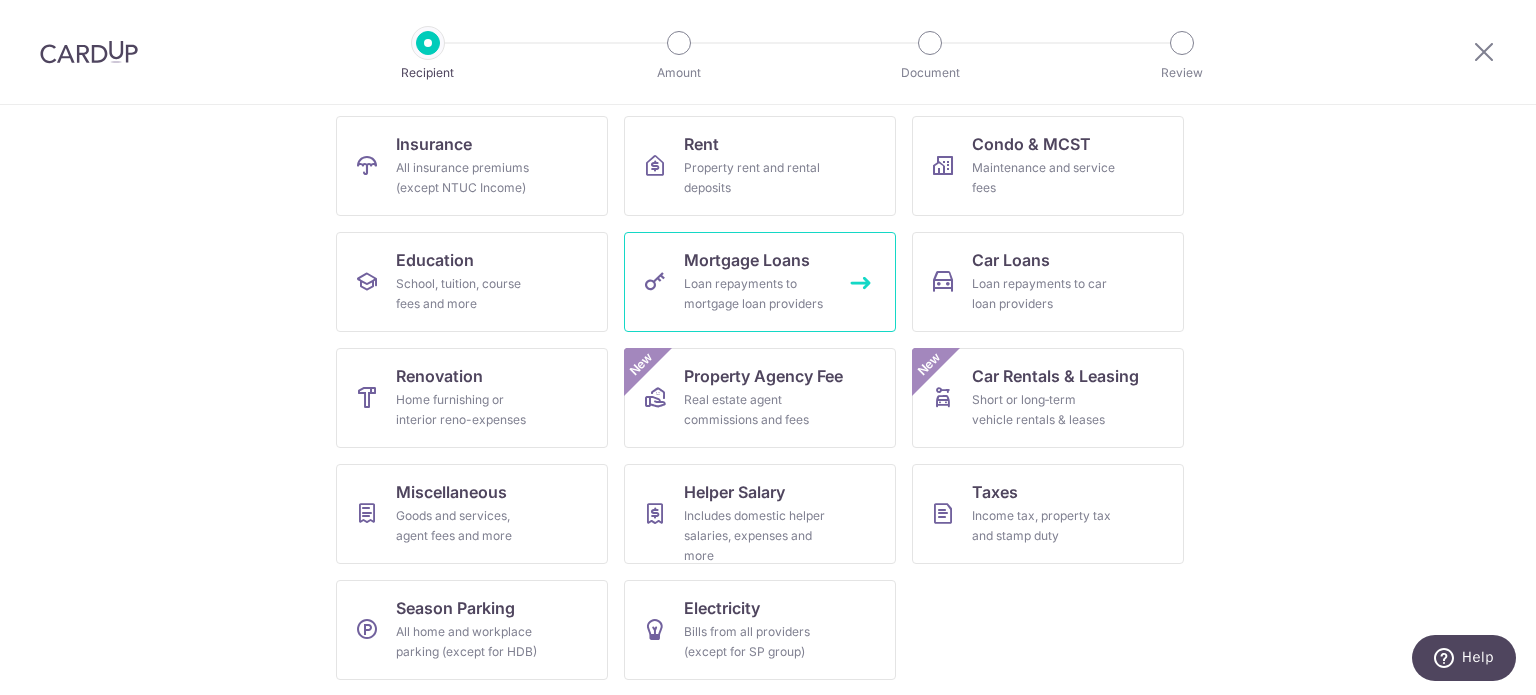 click on "Loan repayments to mortgage loan providers" at bounding box center [756, 294] 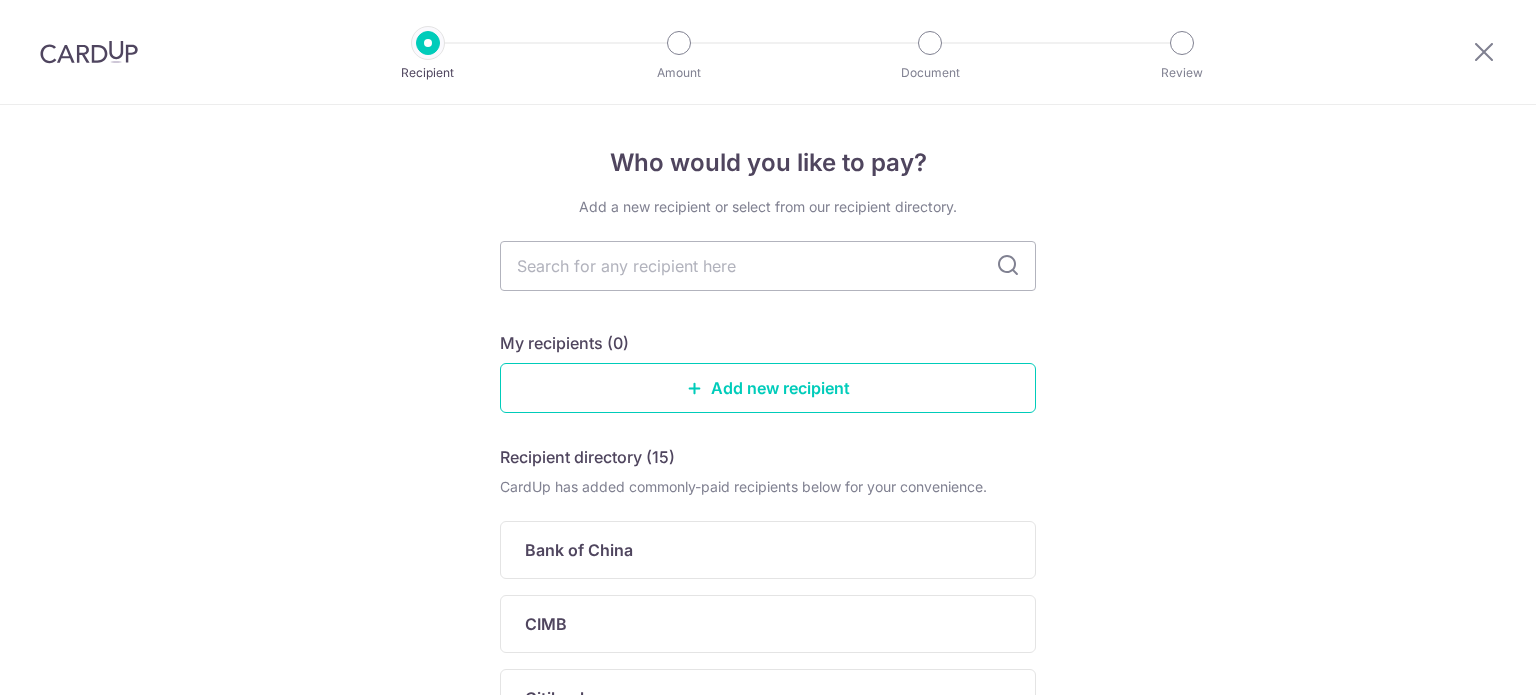 scroll, scrollTop: 0, scrollLeft: 0, axis: both 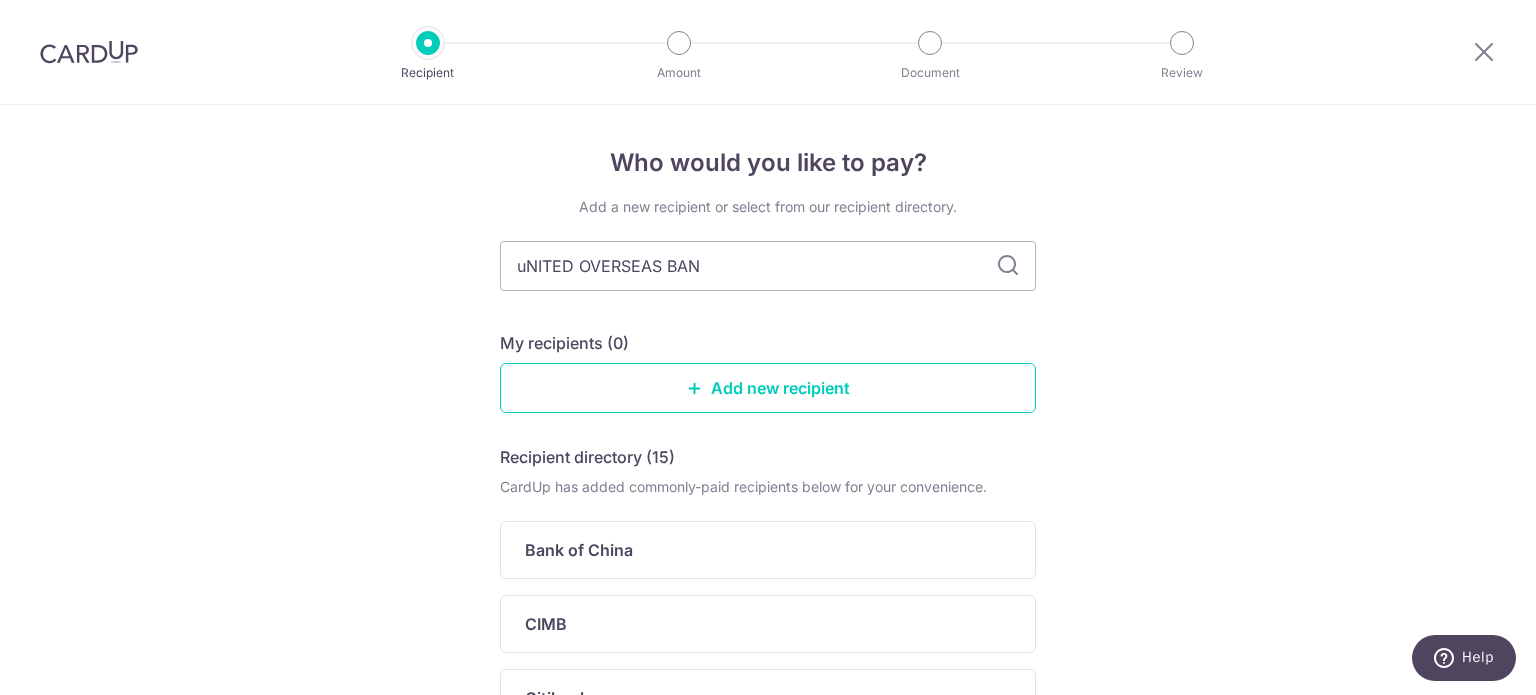 type on "uNITED OVERSEAS BANK" 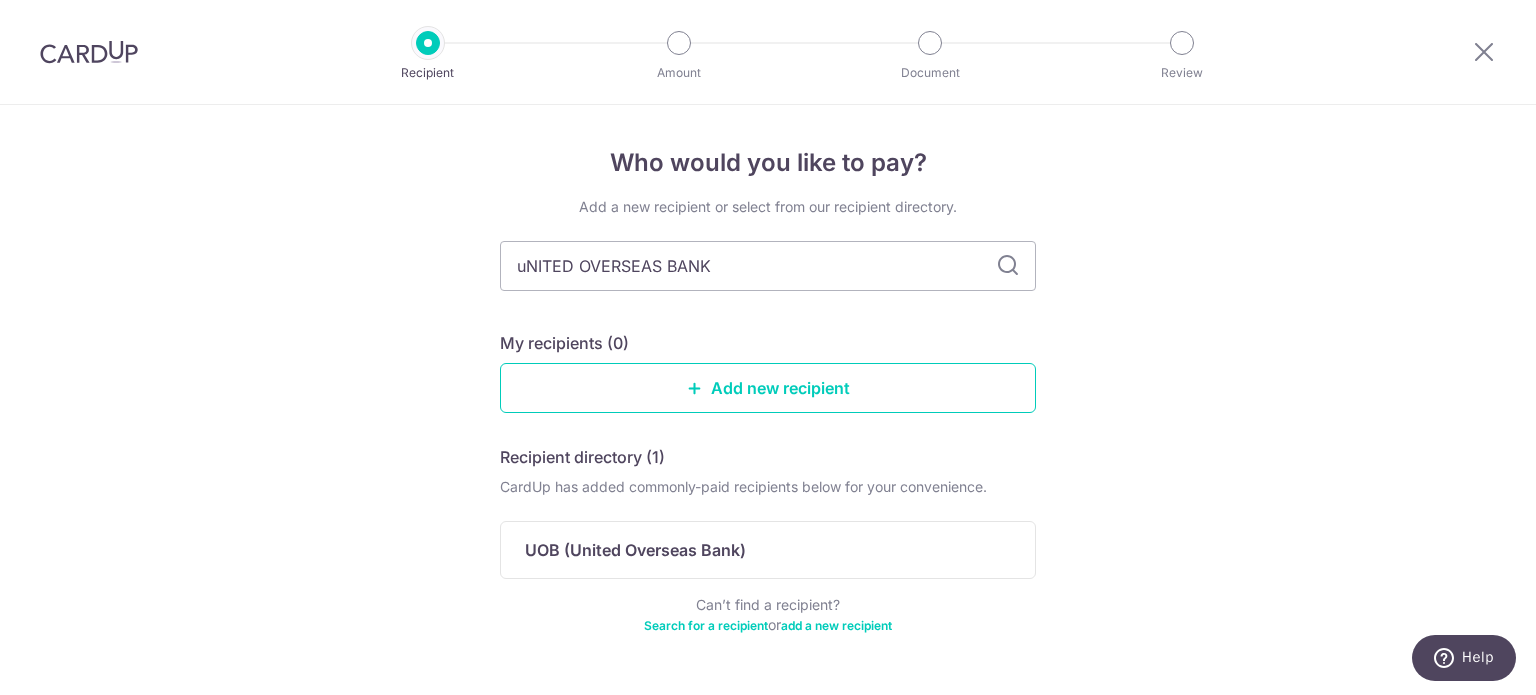 click on "Who would you like to pay?
Add a new recipient or select from our recipient directory.
uNITED OVERSEAS BANK
My recipients (0)
Add new recipient
Recipient directory (1)
CardUp has added commonly-paid recipients below for your convenience.
UOB (United Overseas Bank)
Can’t find a recipient? Search for a recipient  or  add a new recipient" at bounding box center [768, 429] 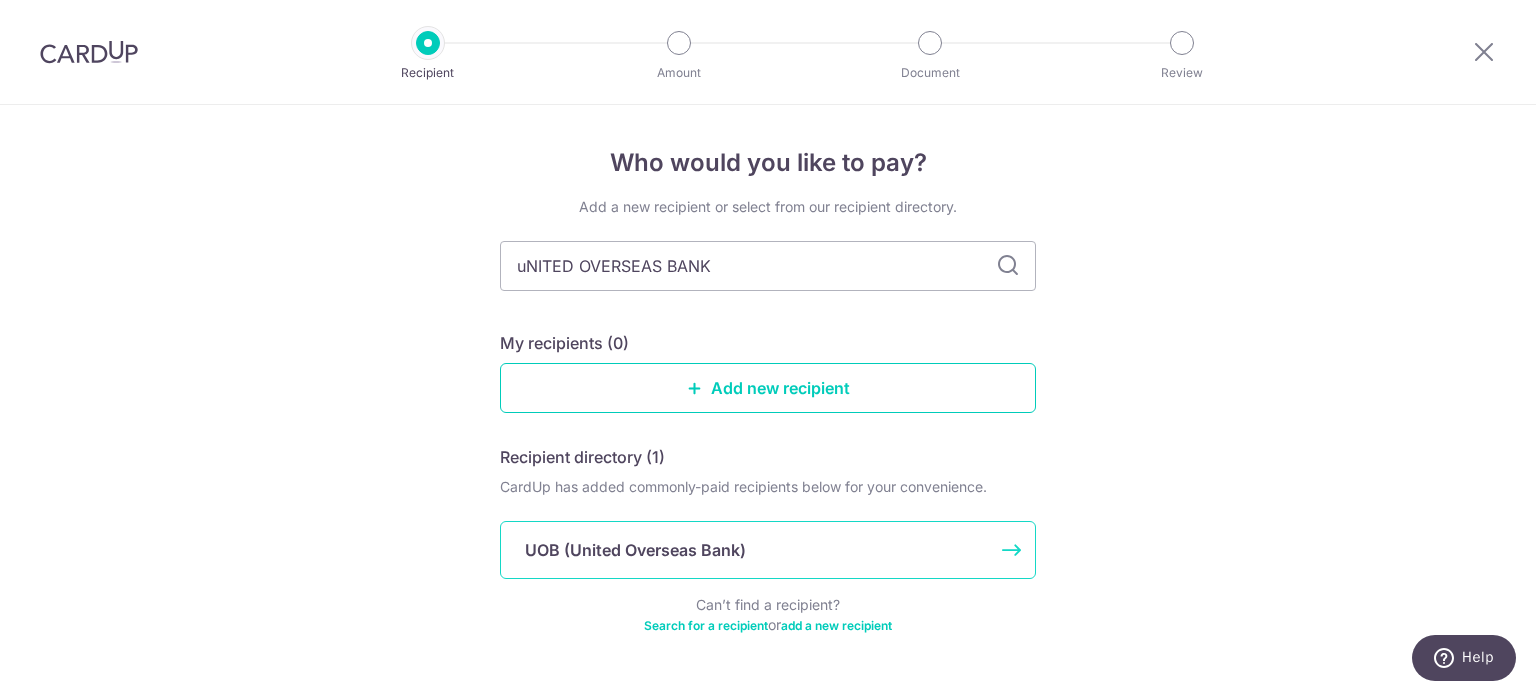 click on "UOB (United Overseas Bank)" at bounding box center [635, 550] 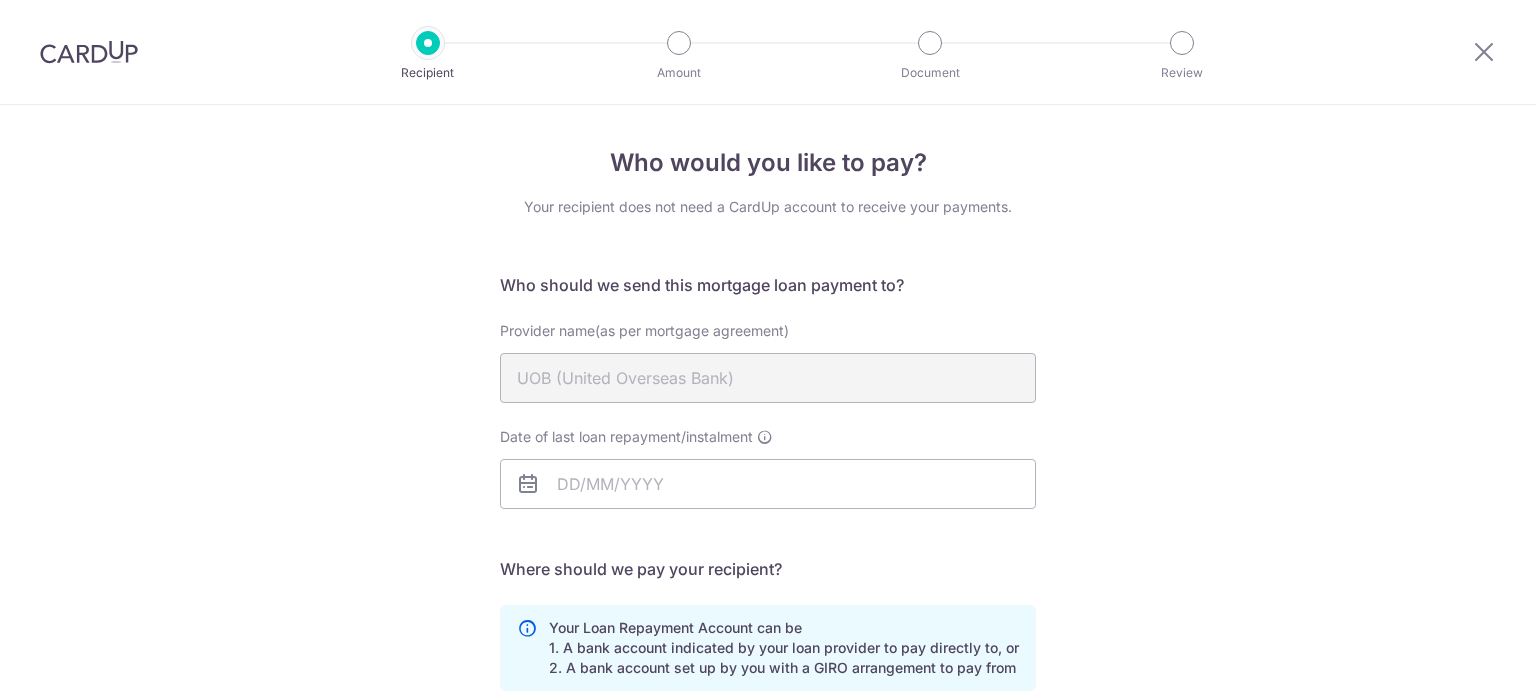 scroll, scrollTop: 0, scrollLeft: 0, axis: both 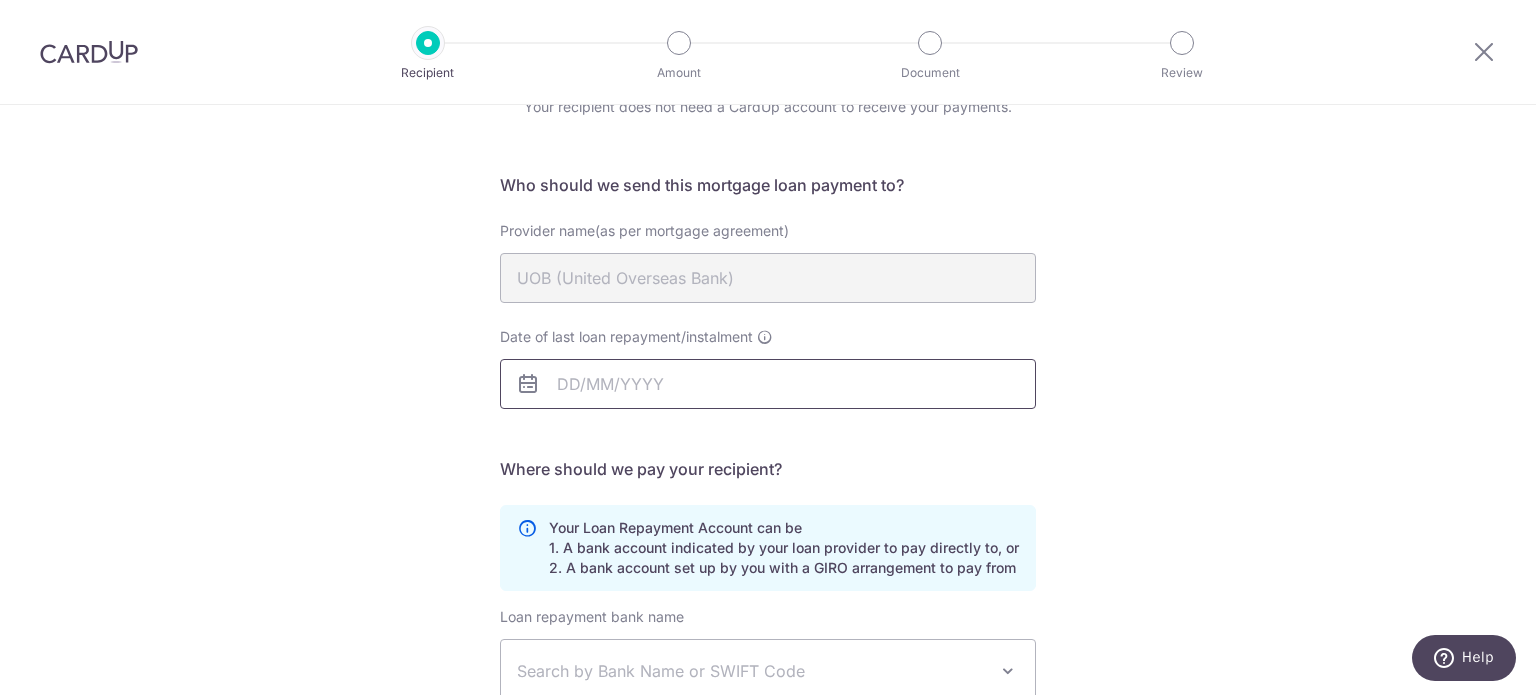 click on "Date of last loan repayment/instalment" at bounding box center [768, 384] 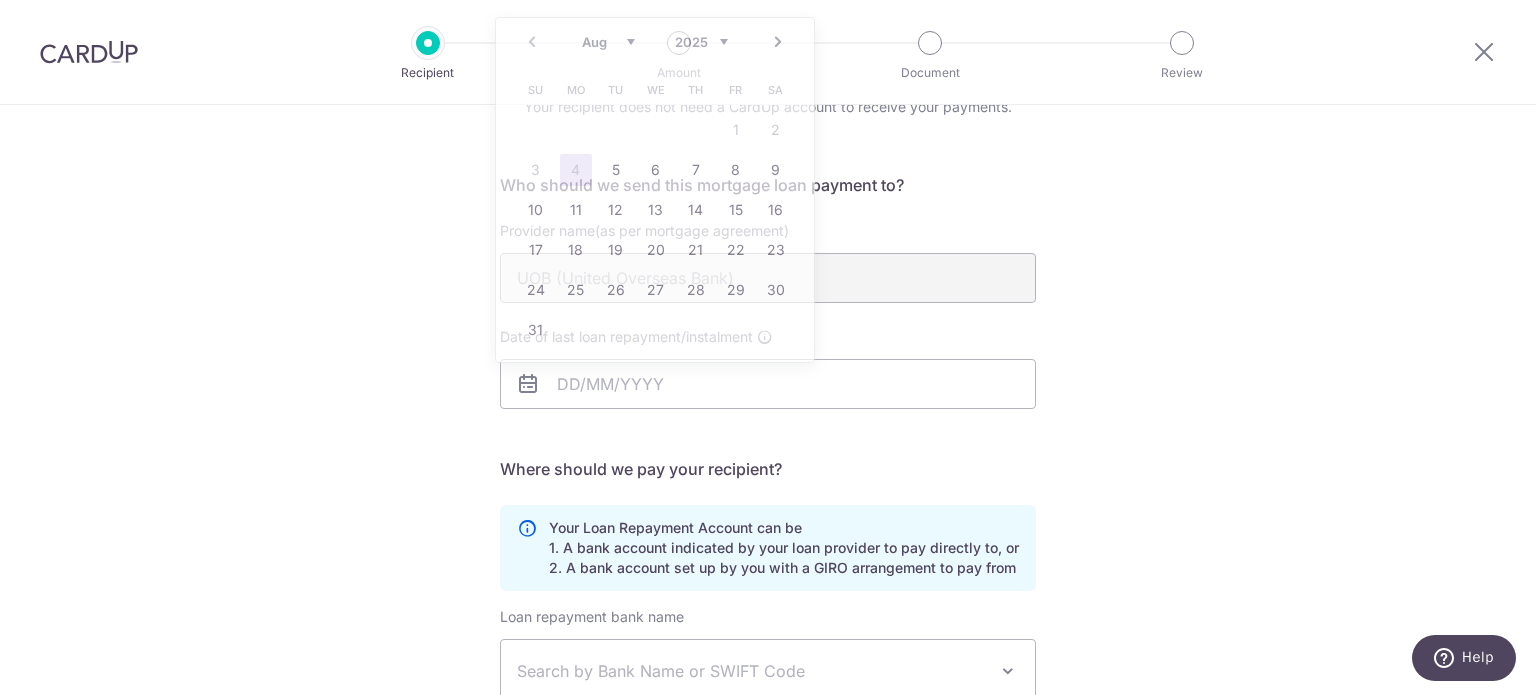 click on "Who would you like to pay?
Your recipient does not need a CardUp account to receive your payments.
Who should we send this mortgage loan payment to?
Provider name(as per mortgage agreement)
UOB (United Overseas Bank)
Date of last loan repayment/instalment
Translation missing: en.no key
URL
Telephone
18002222121" at bounding box center [768, 501] 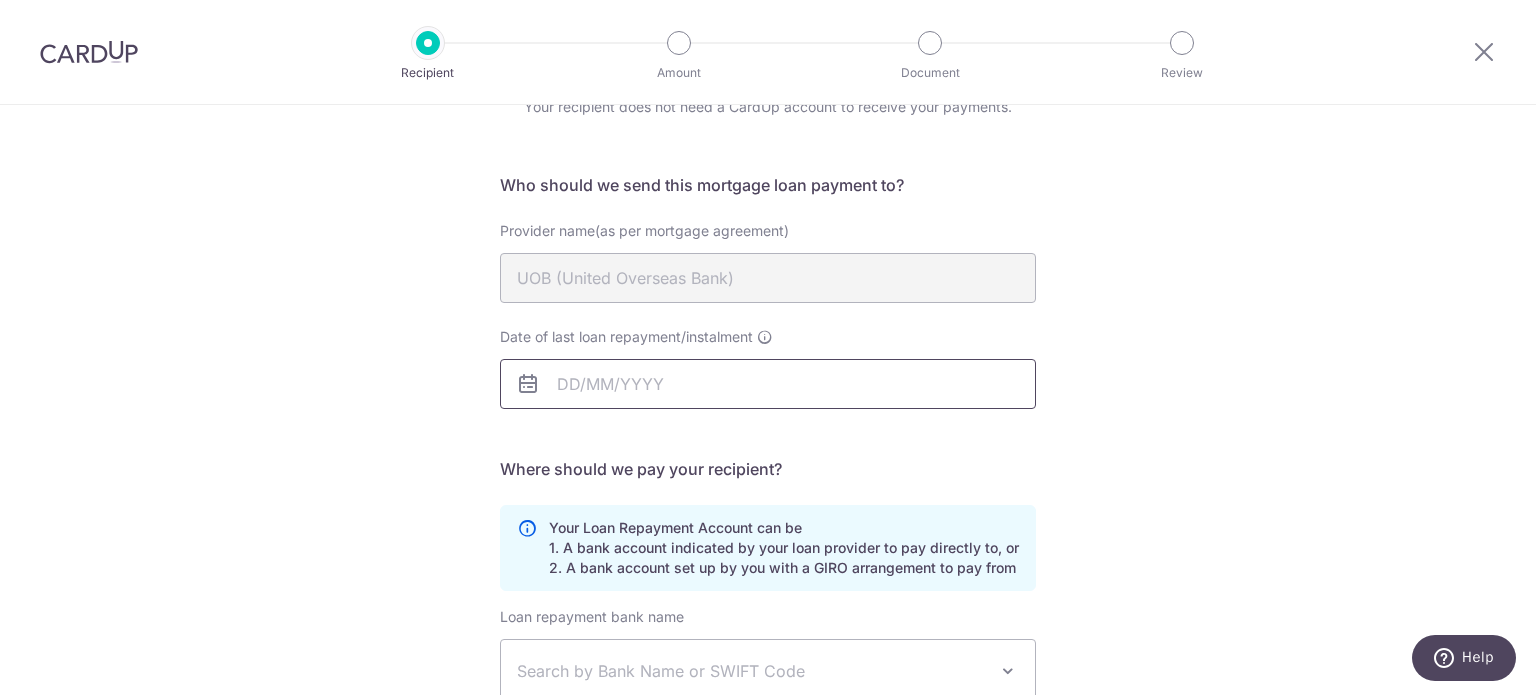 click on "Date of last loan repayment/instalment" at bounding box center (768, 384) 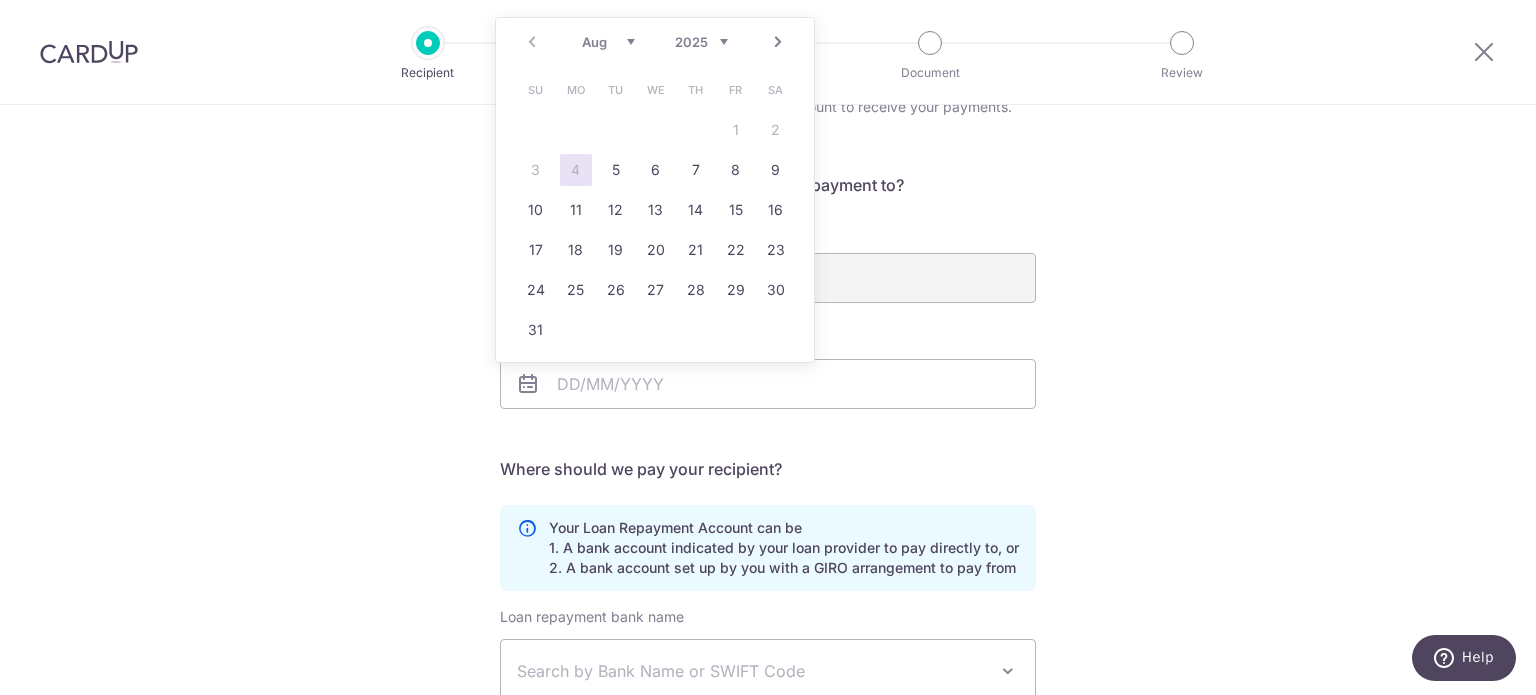 click on "2025 2026 2027 2028 2029 2030 2031 2032 2033 2034 2035" at bounding box center (701, 42) 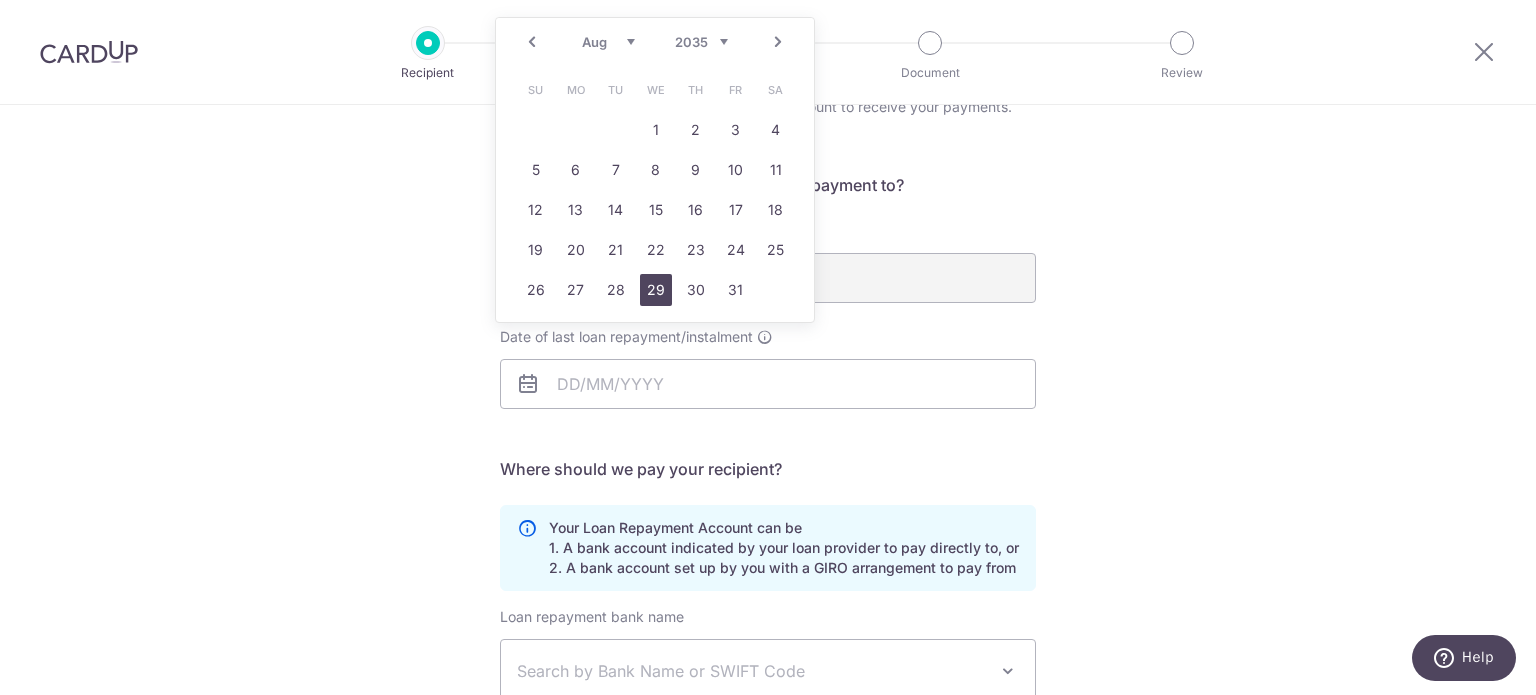 click on "29" at bounding box center [656, 290] 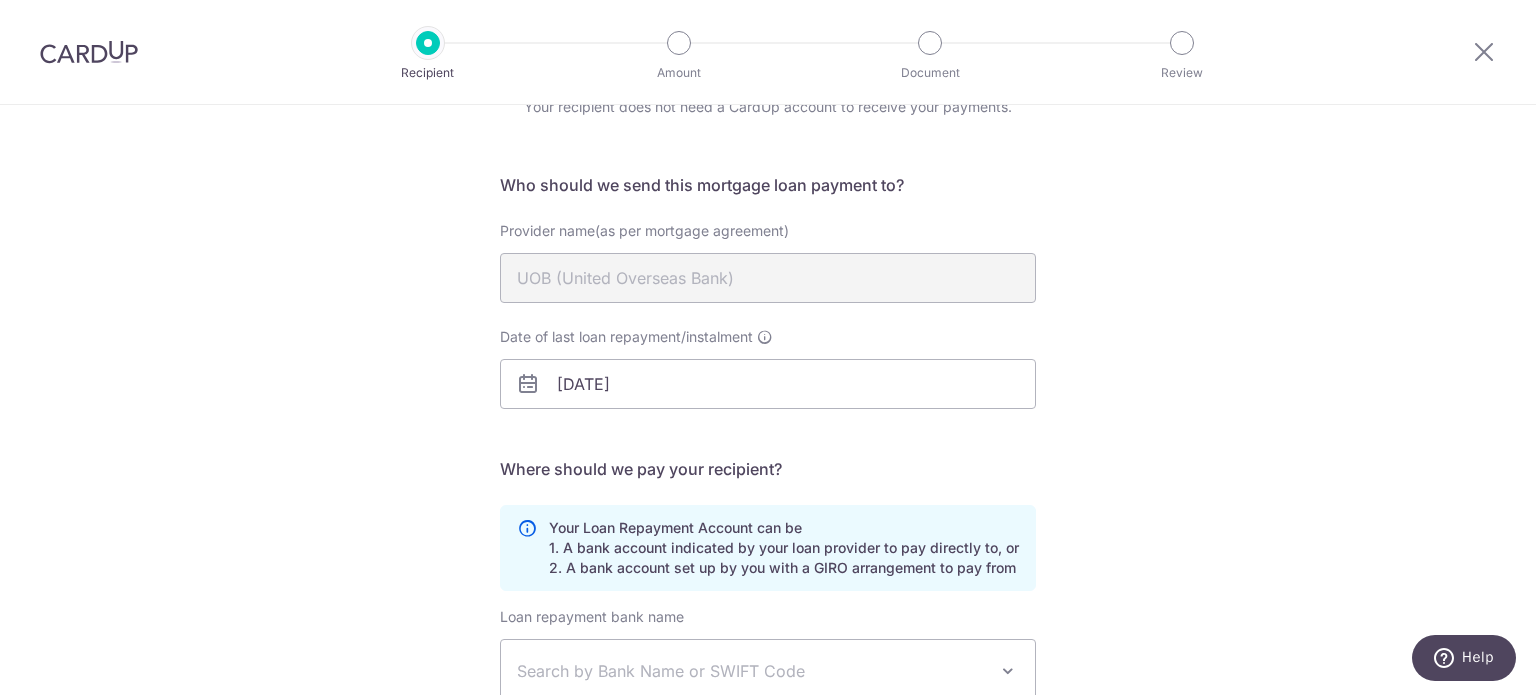drag, startPoint x: 258, startPoint y: 391, endPoint x: 272, endPoint y: 391, distance: 14 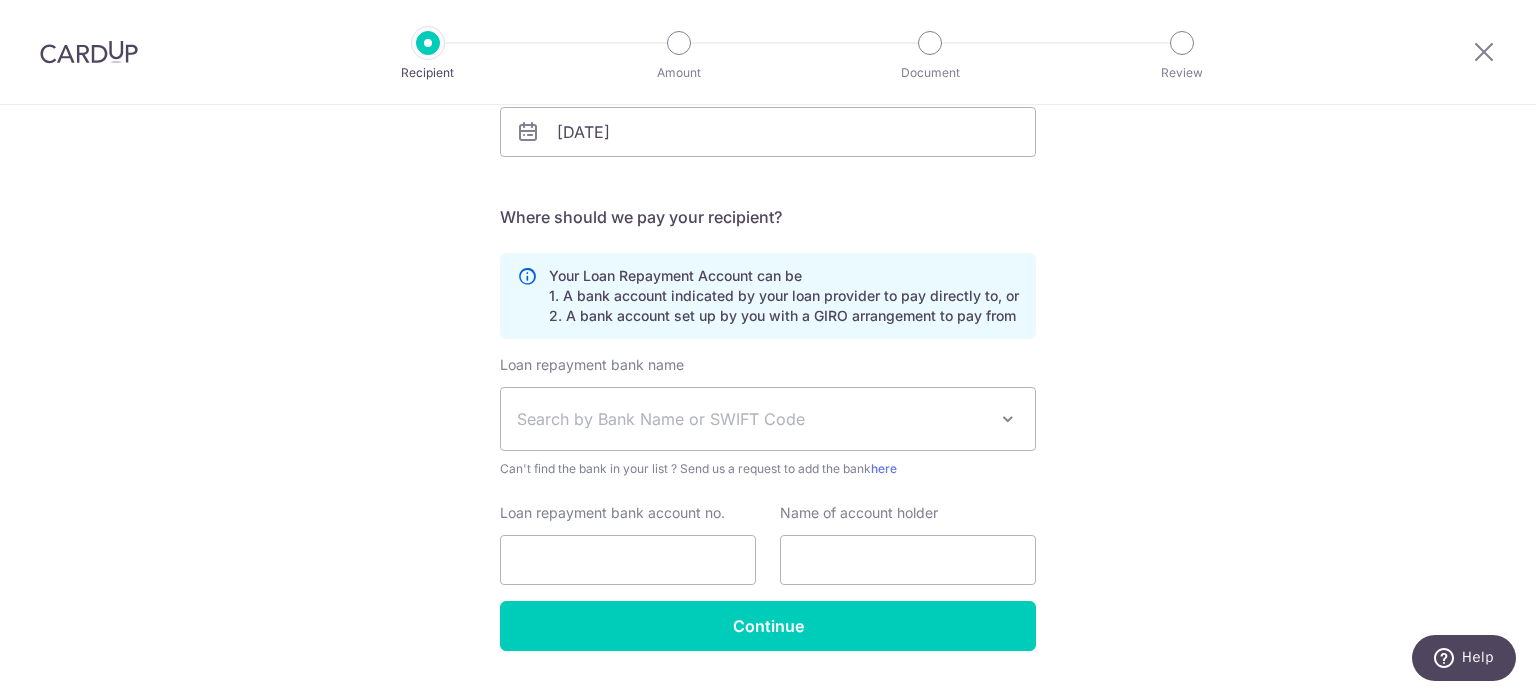 scroll, scrollTop: 400, scrollLeft: 0, axis: vertical 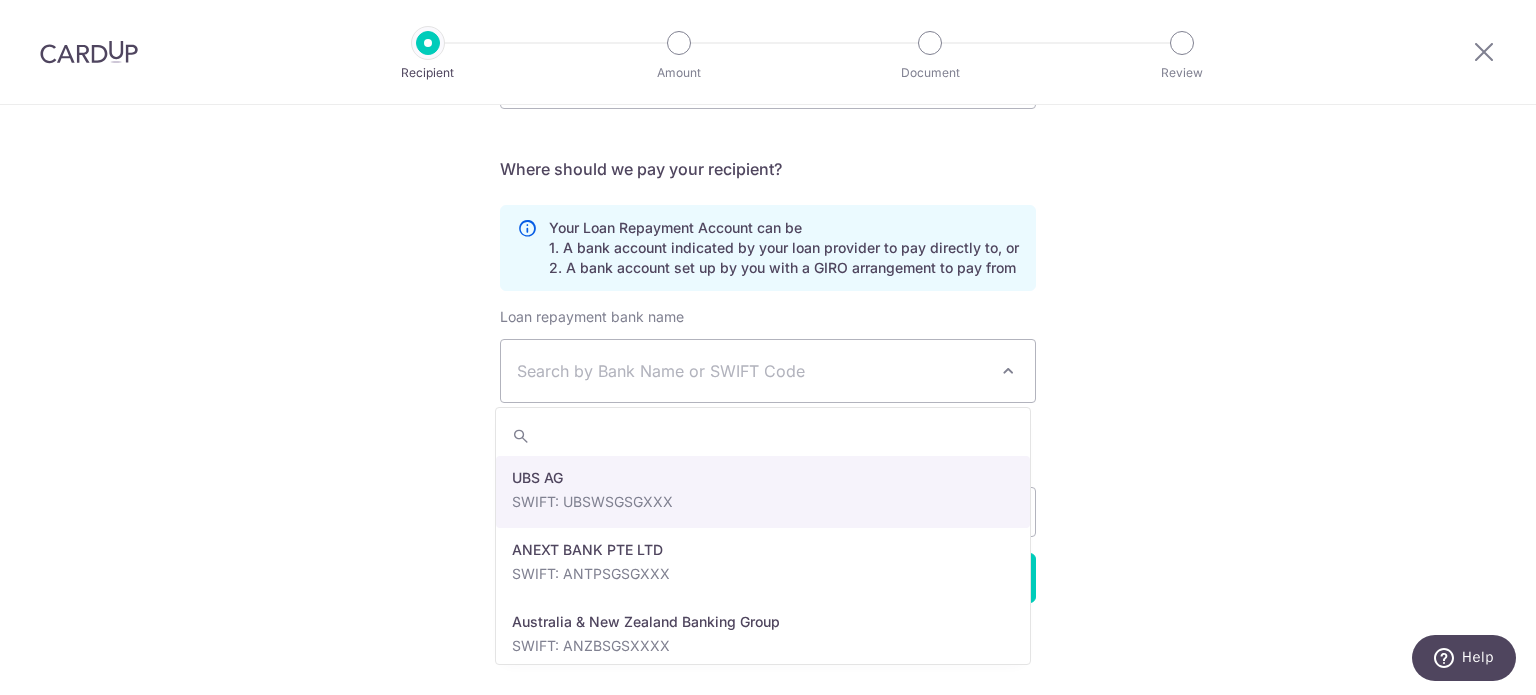 click on "Search by Bank Name or SWIFT Code" at bounding box center (752, 371) 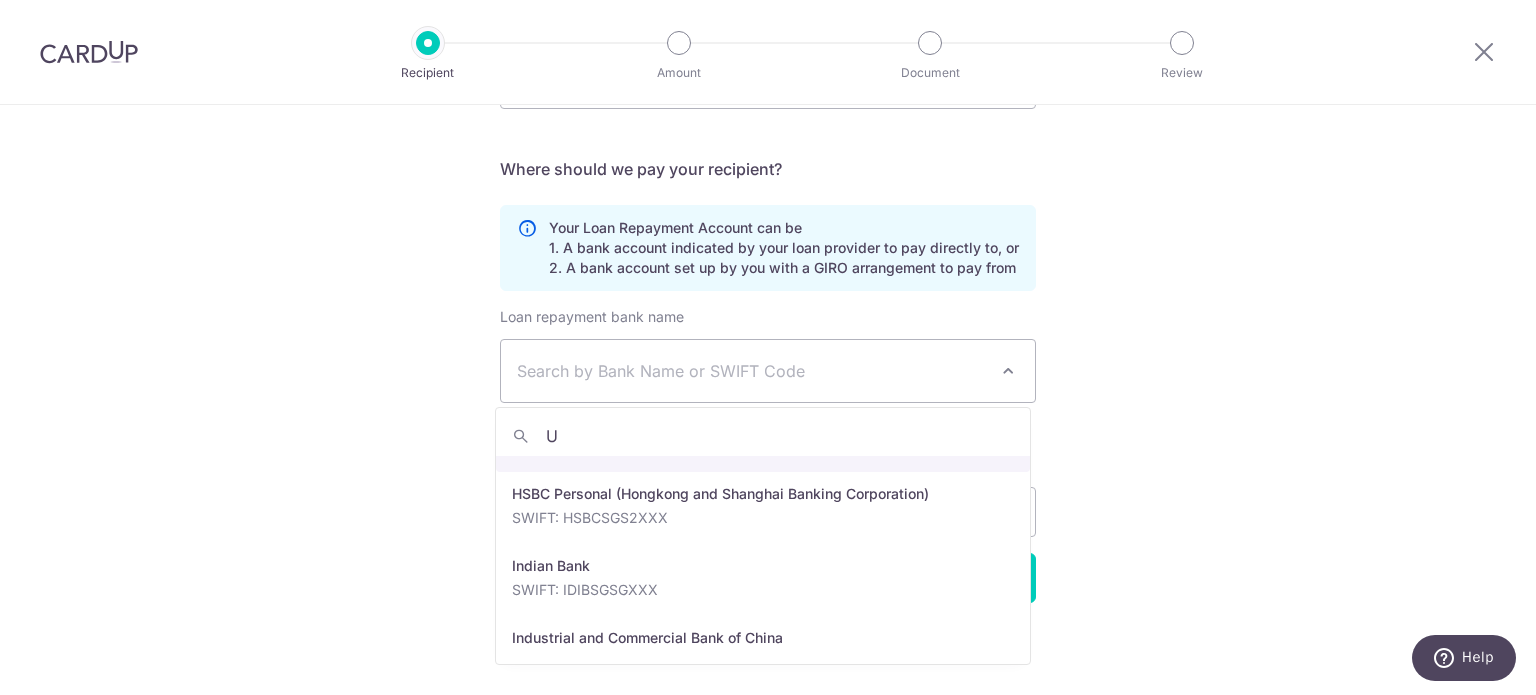 scroll, scrollTop: 0, scrollLeft: 0, axis: both 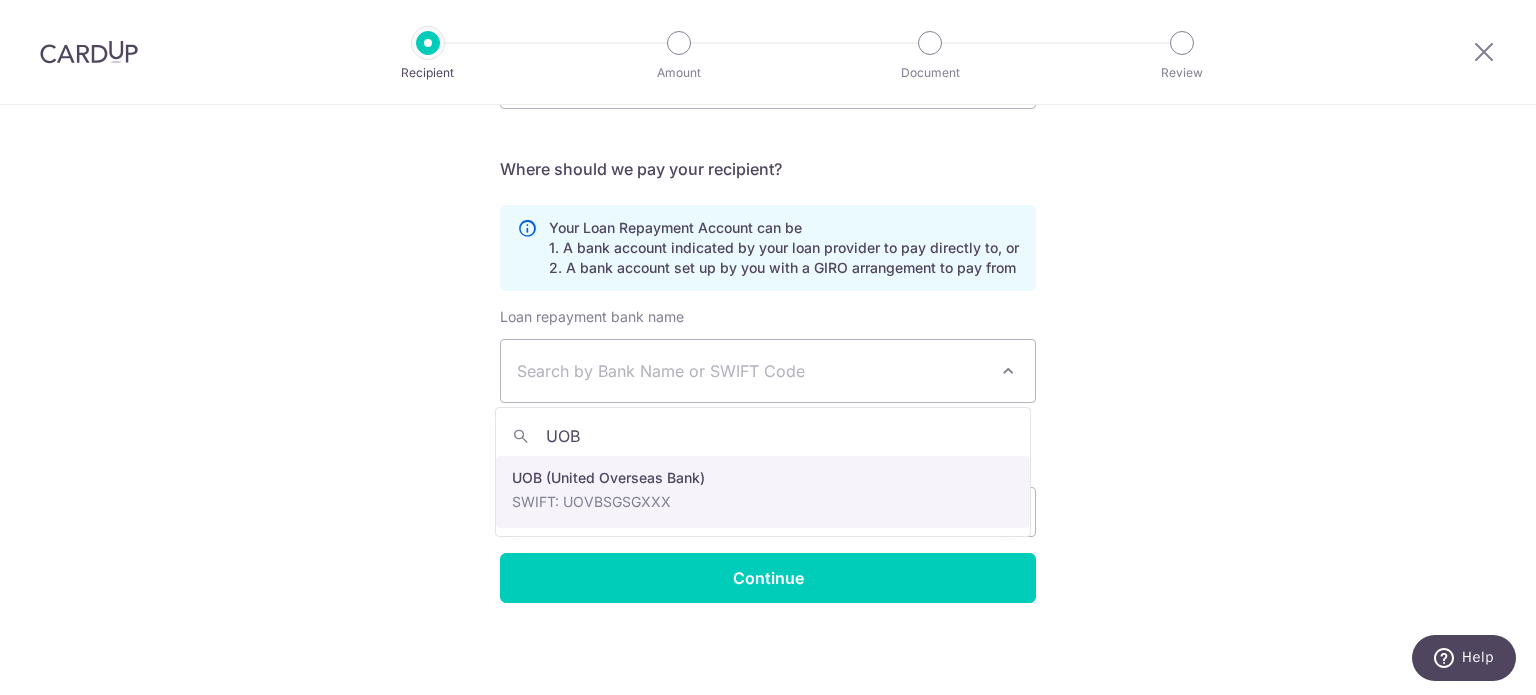type on "UOB" 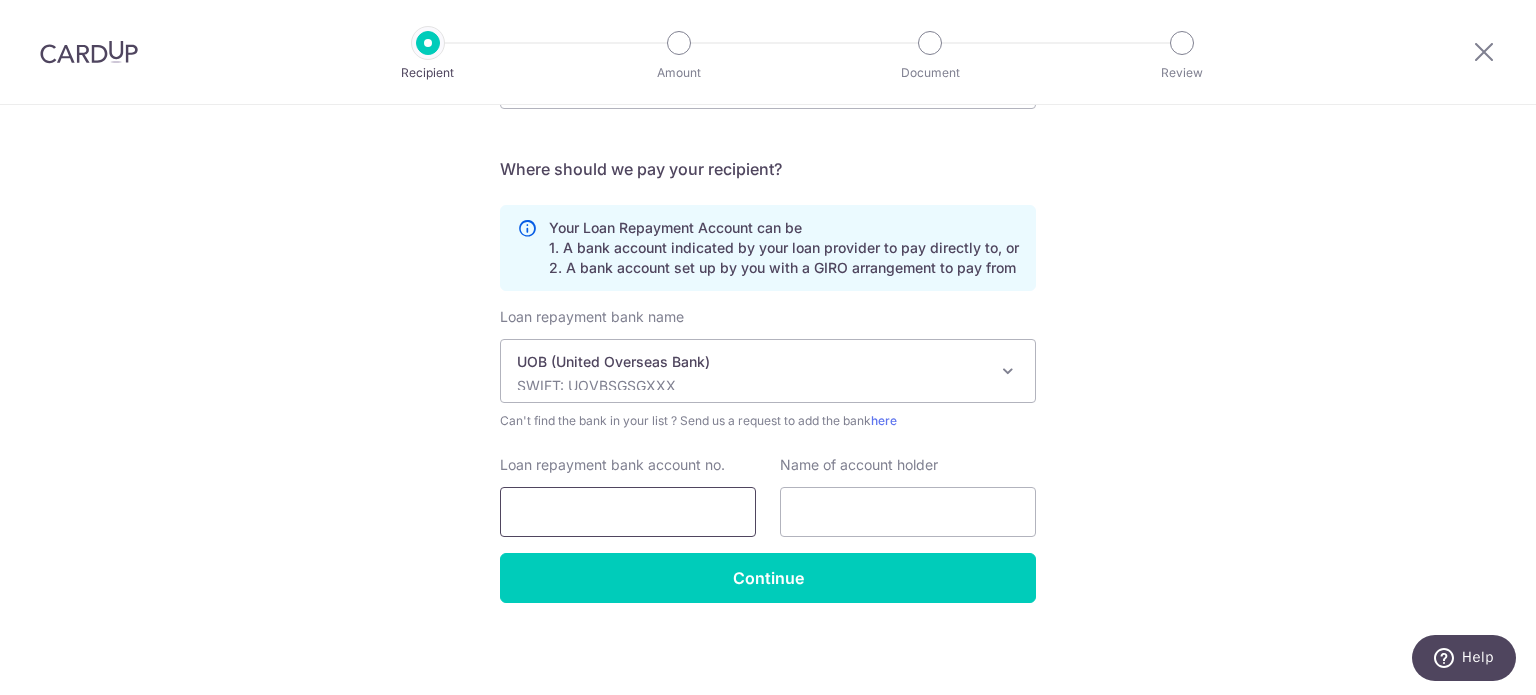 click on "Loan repayment bank account no." at bounding box center [628, 512] 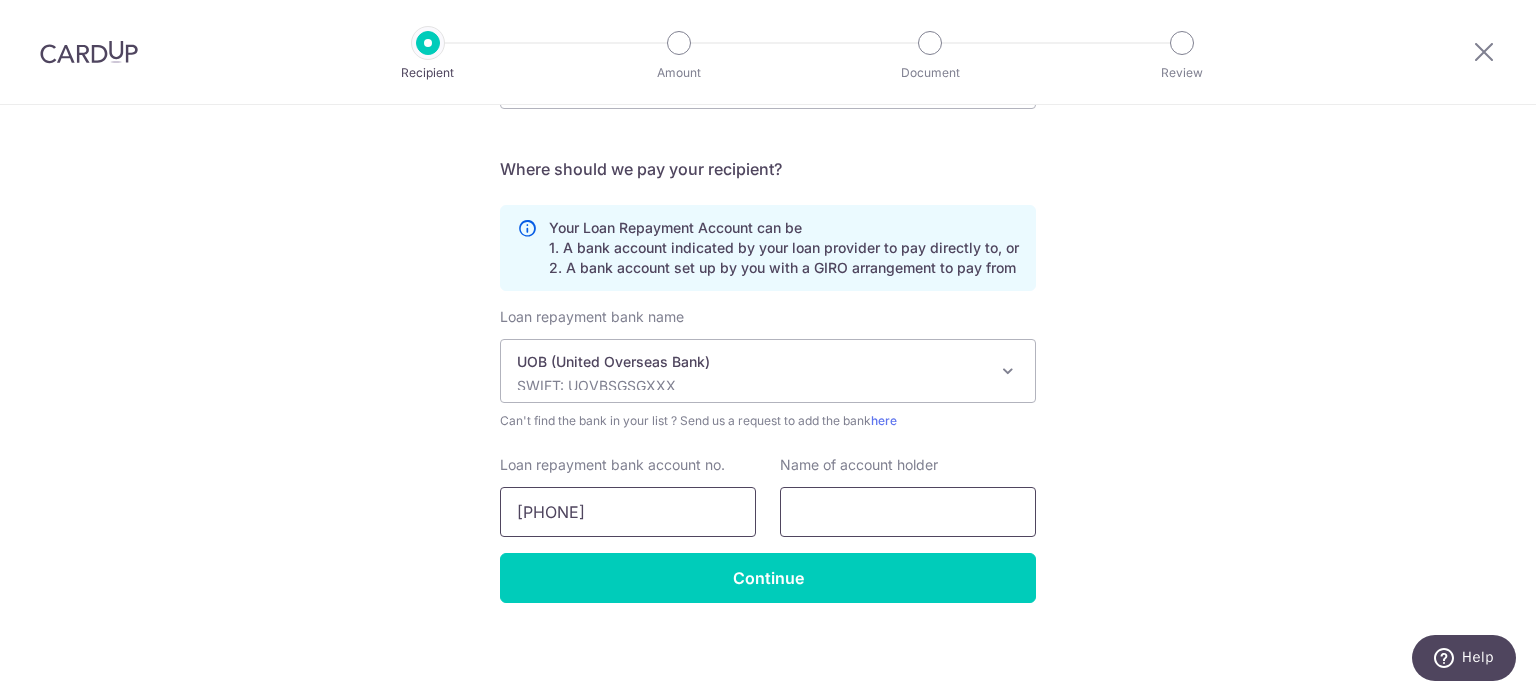 type on "801-859-442-0" 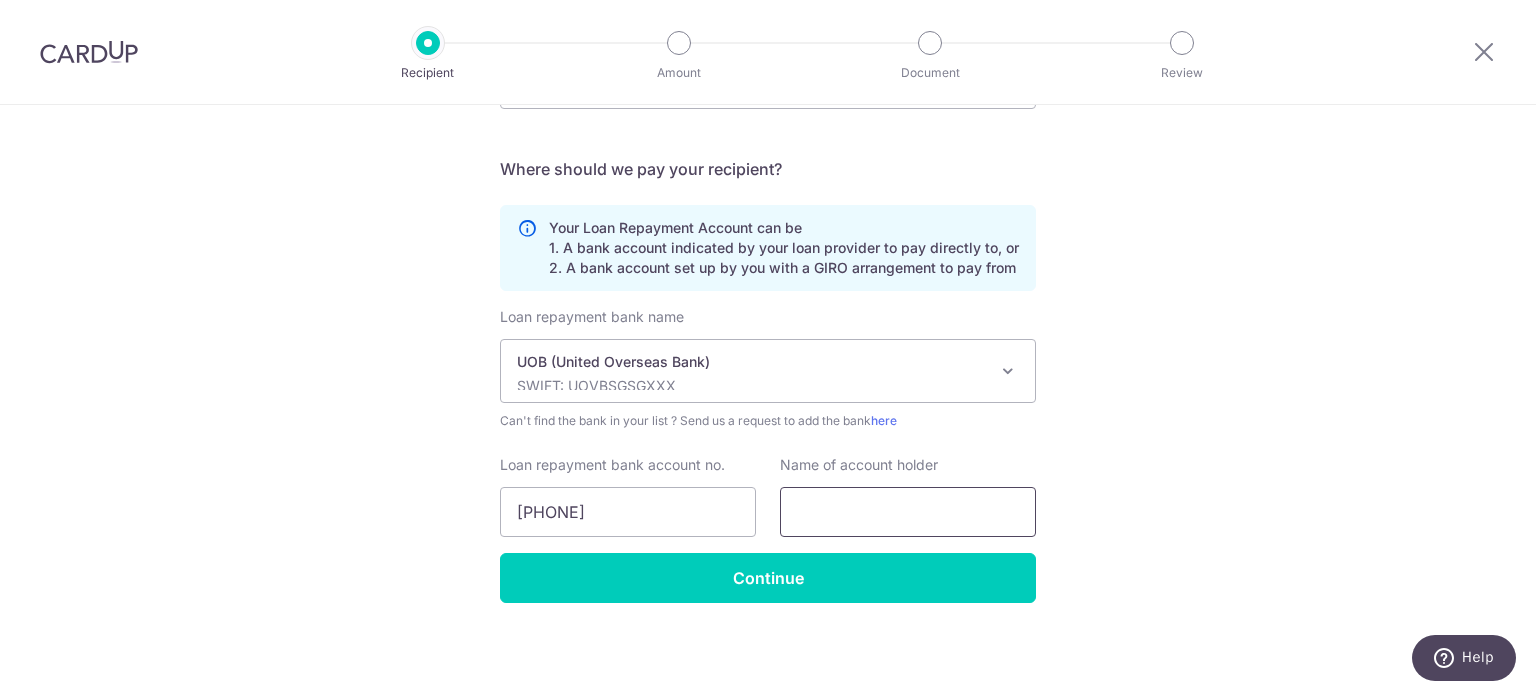 click at bounding box center (908, 512) 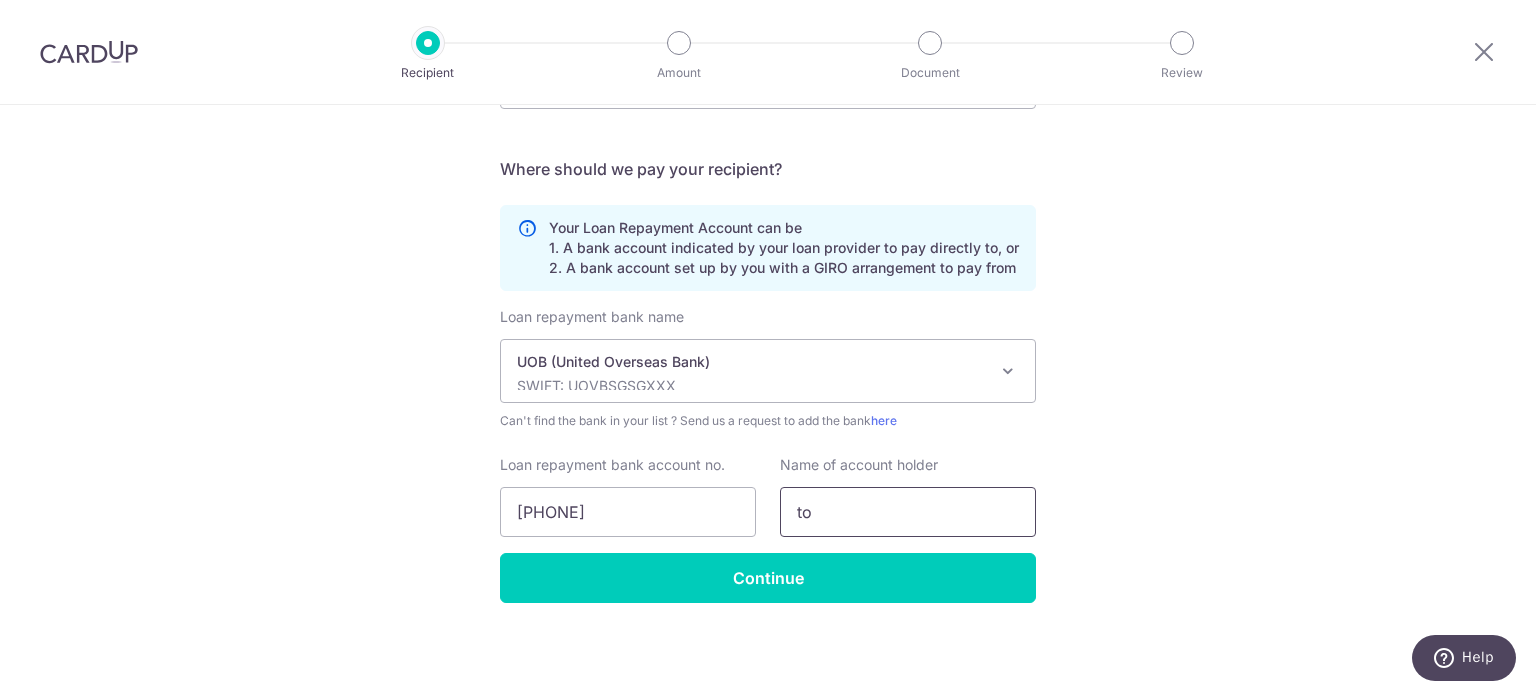 type on "t" 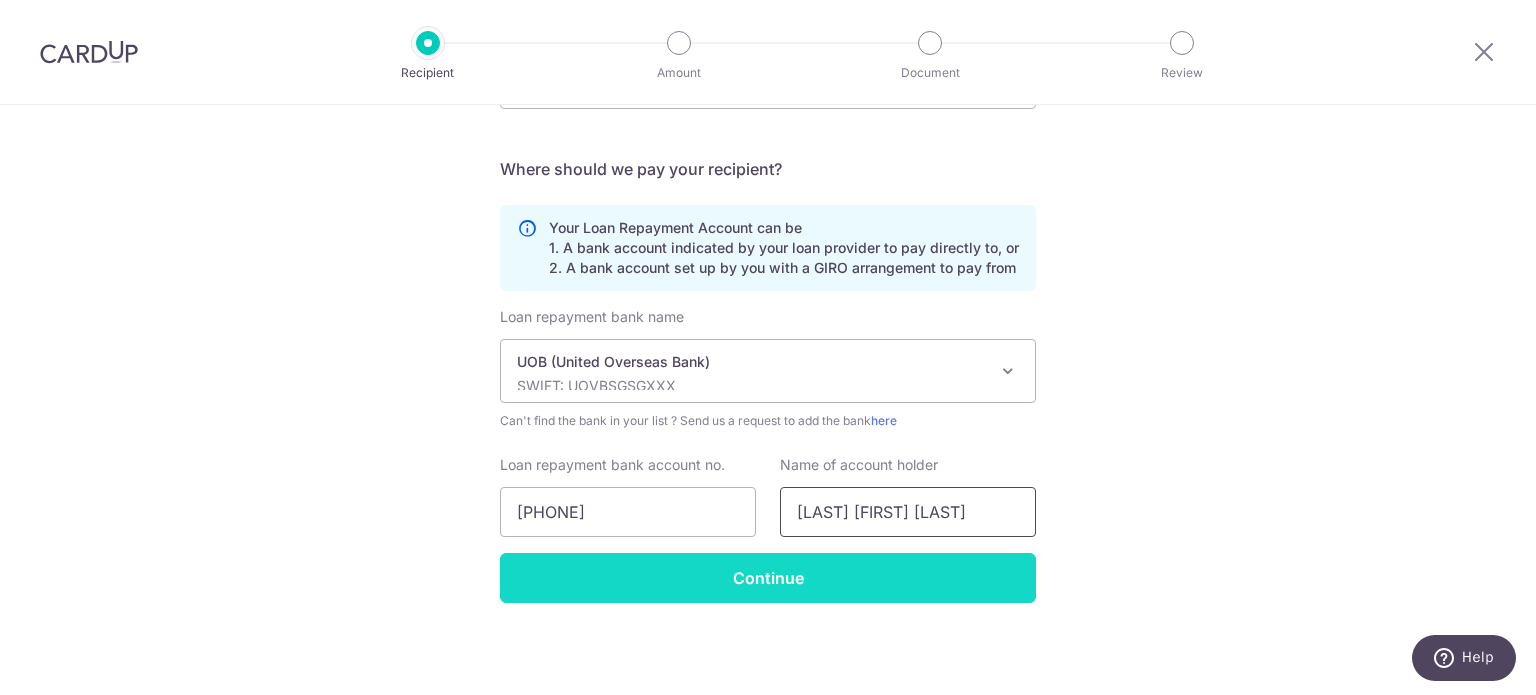 type on "TOH JUN YONG" 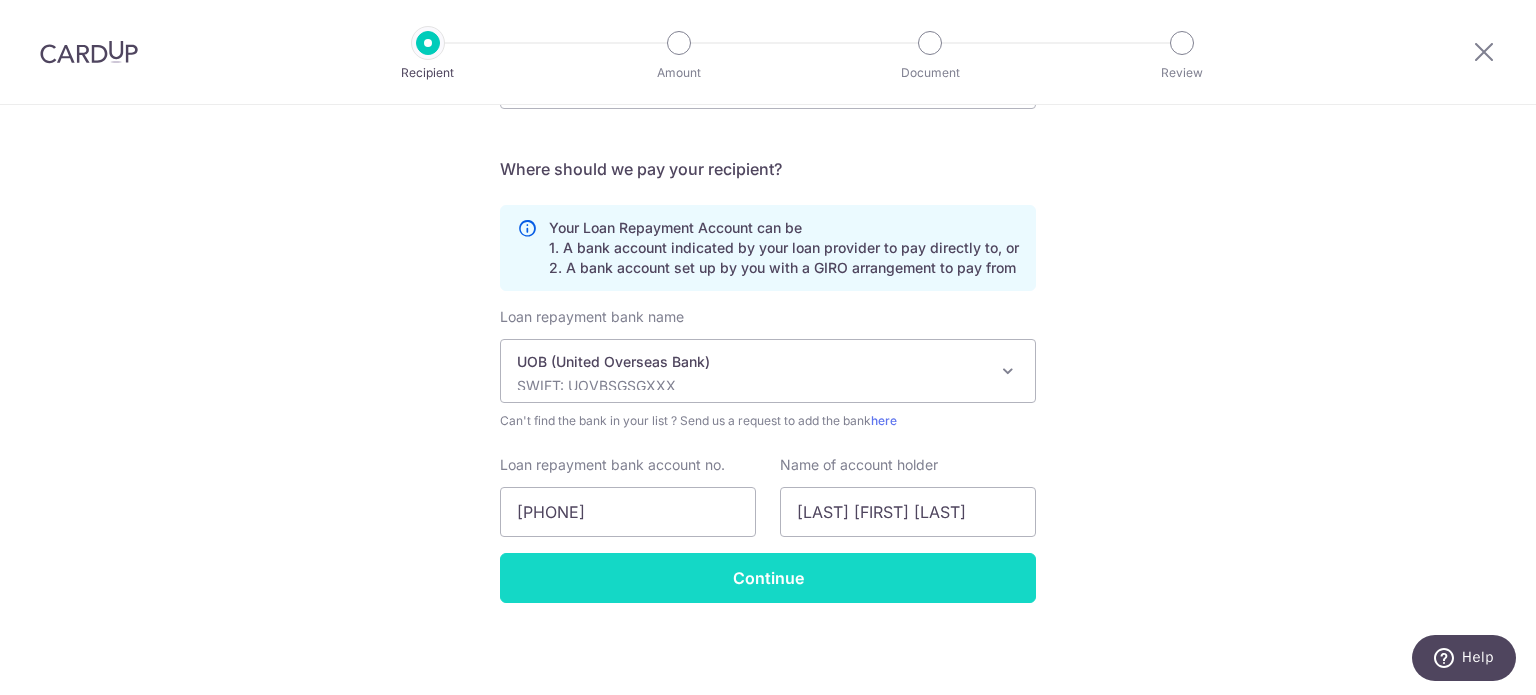click on "Continue" at bounding box center (768, 578) 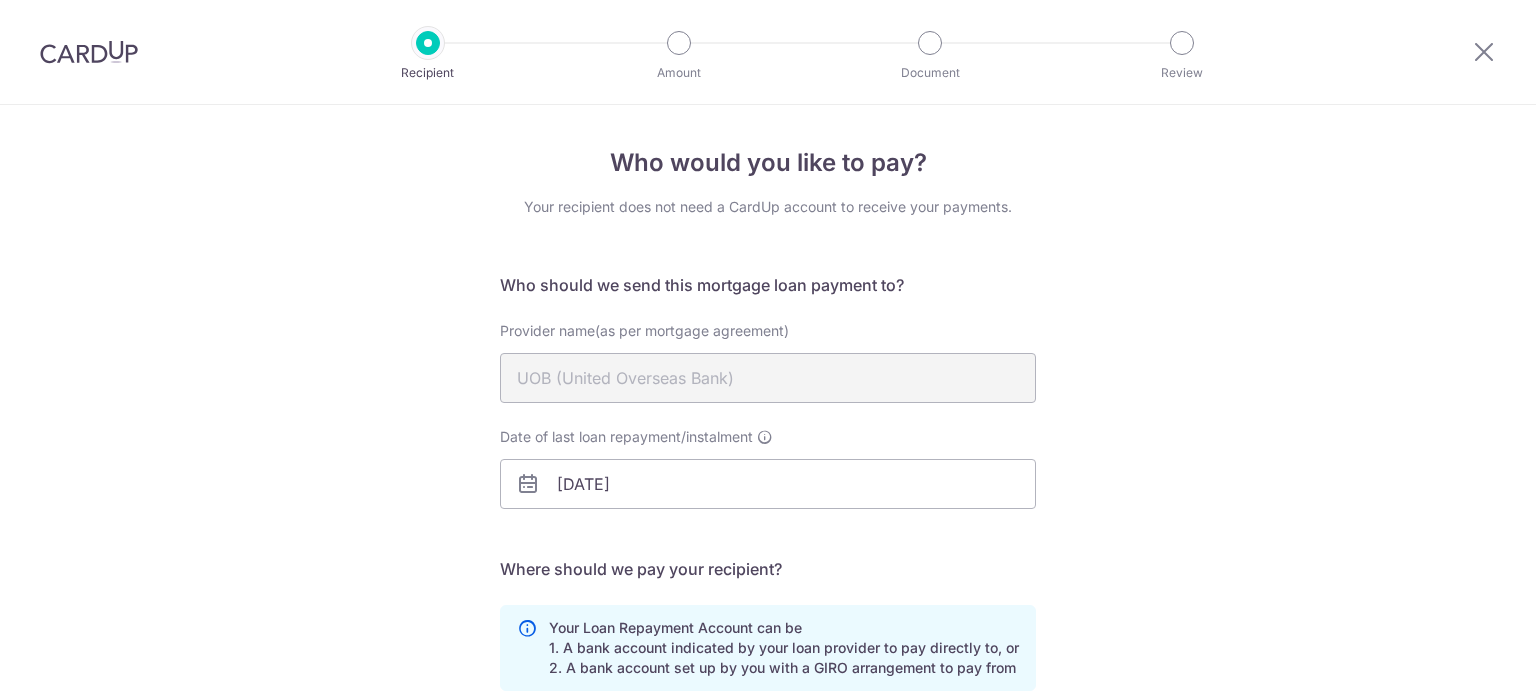 scroll, scrollTop: 0, scrollLeft: 0, axis: both 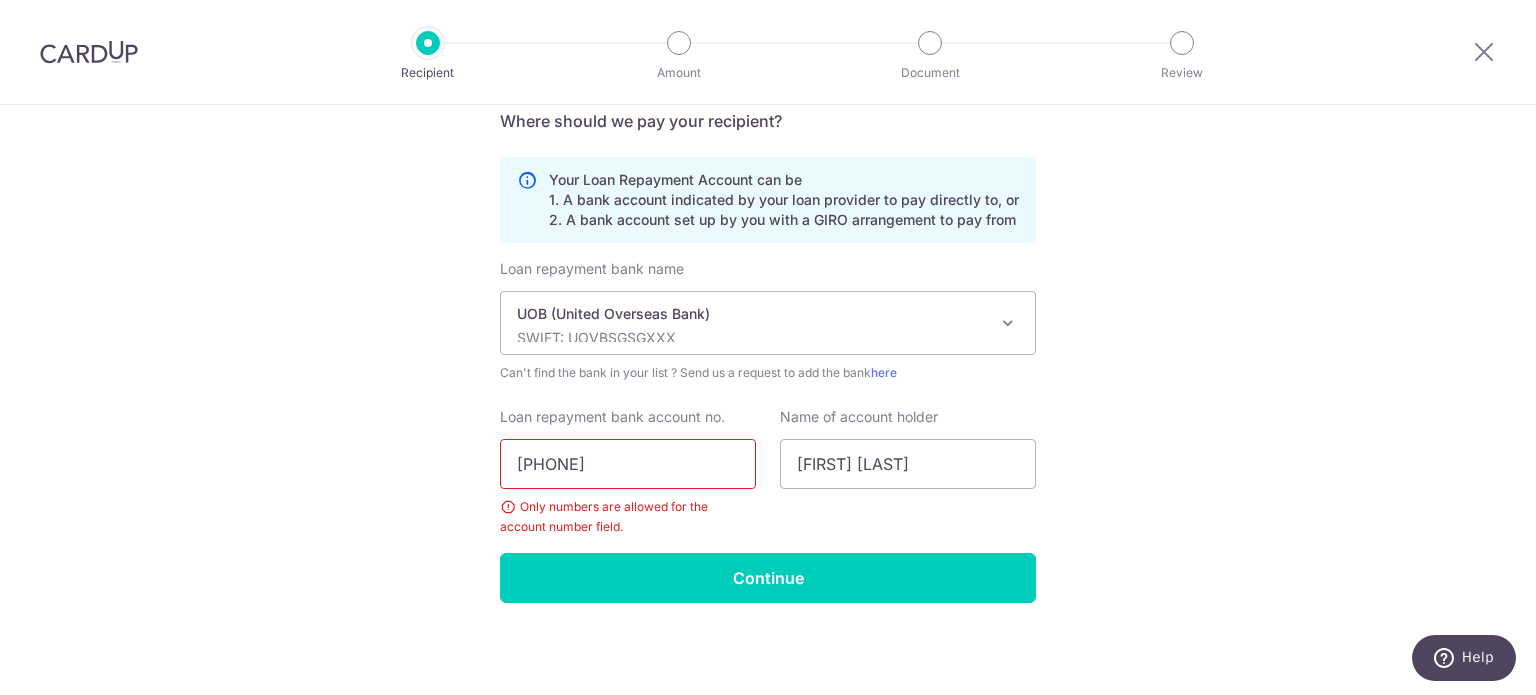 click on "[PHONE]" at bounding box center [628, 464] 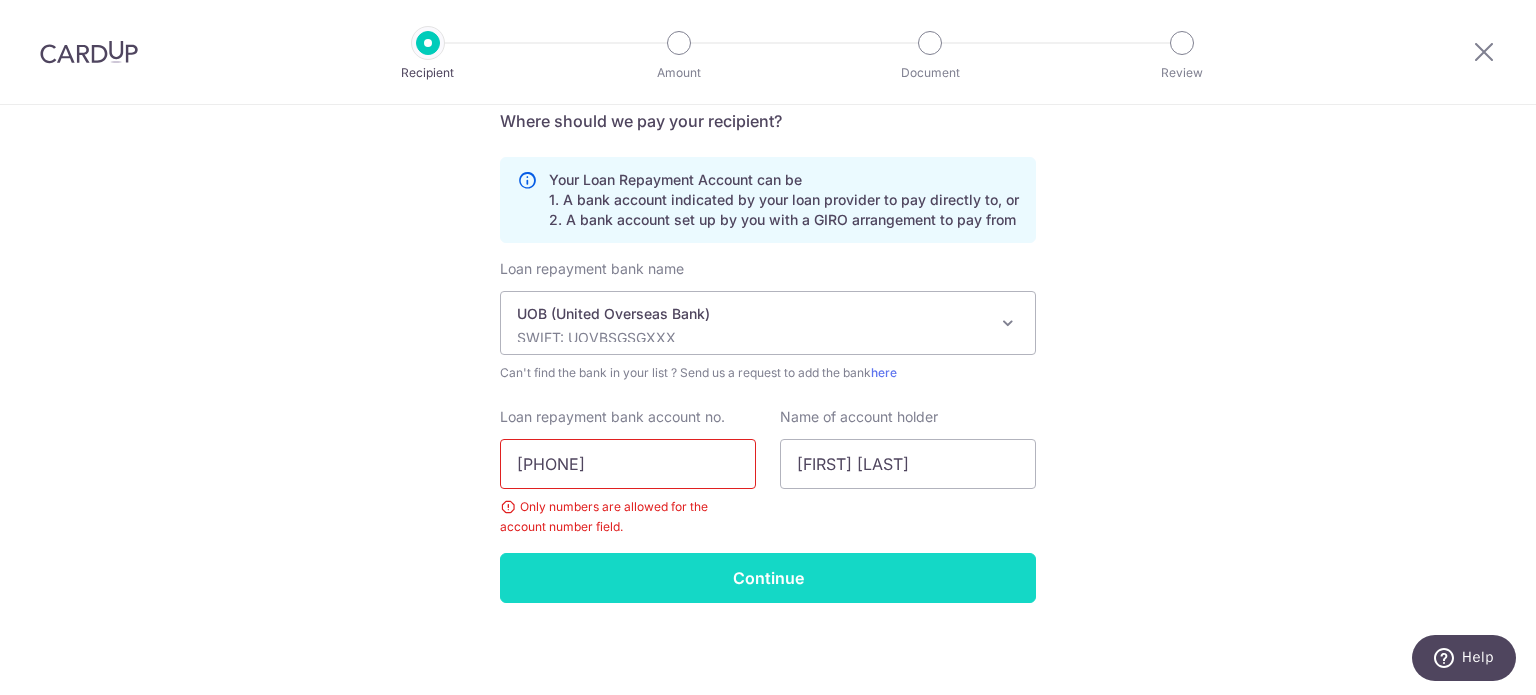 type on "[PHONE]" 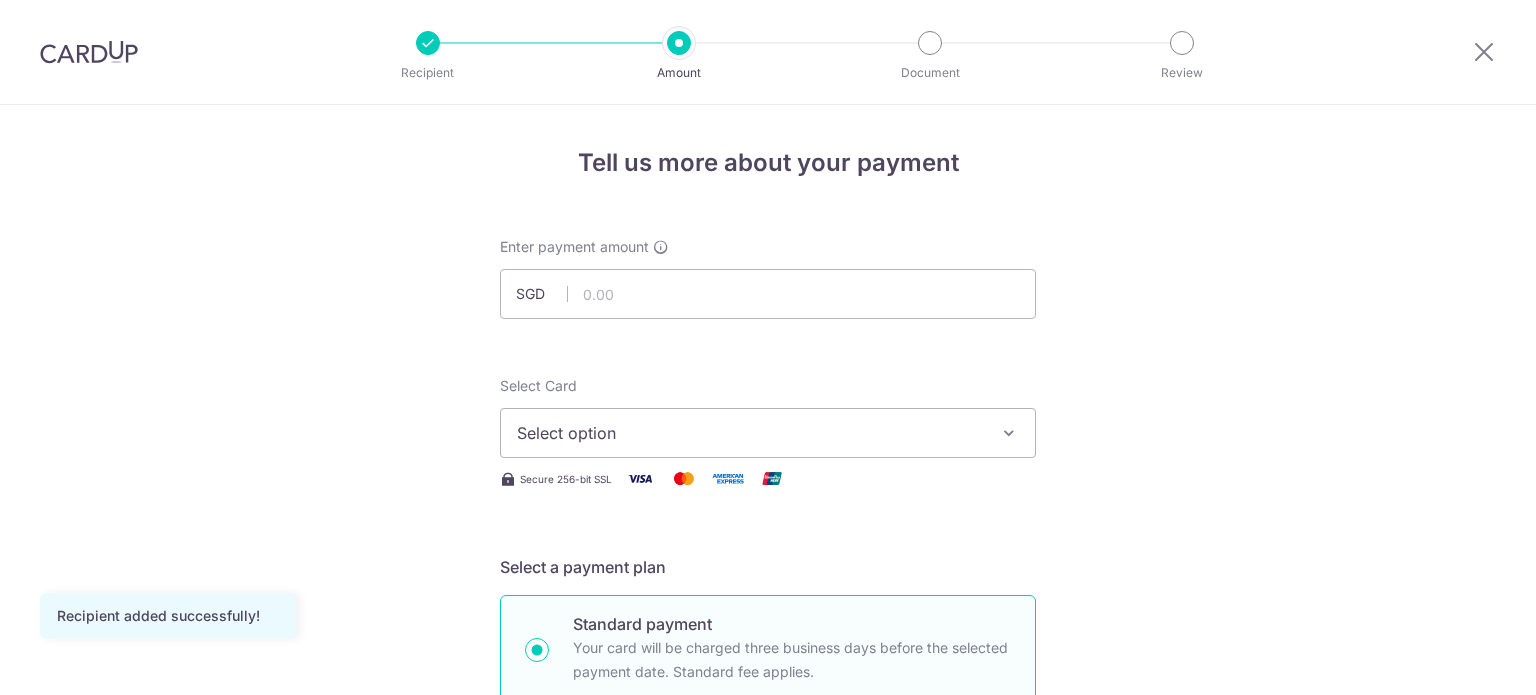 scroll, scrollTop: 0, scrollLeft: 0, axis: both 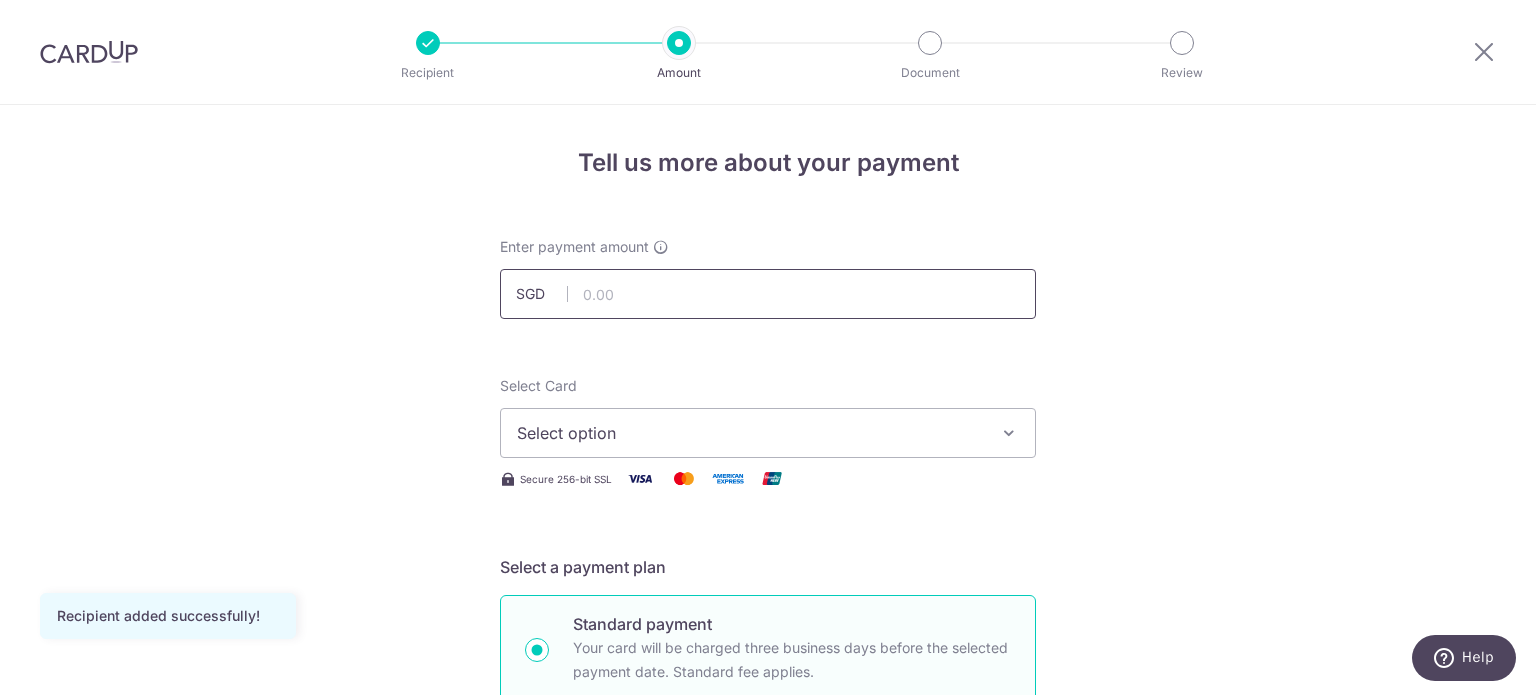 click at bounding box center [768, 294] 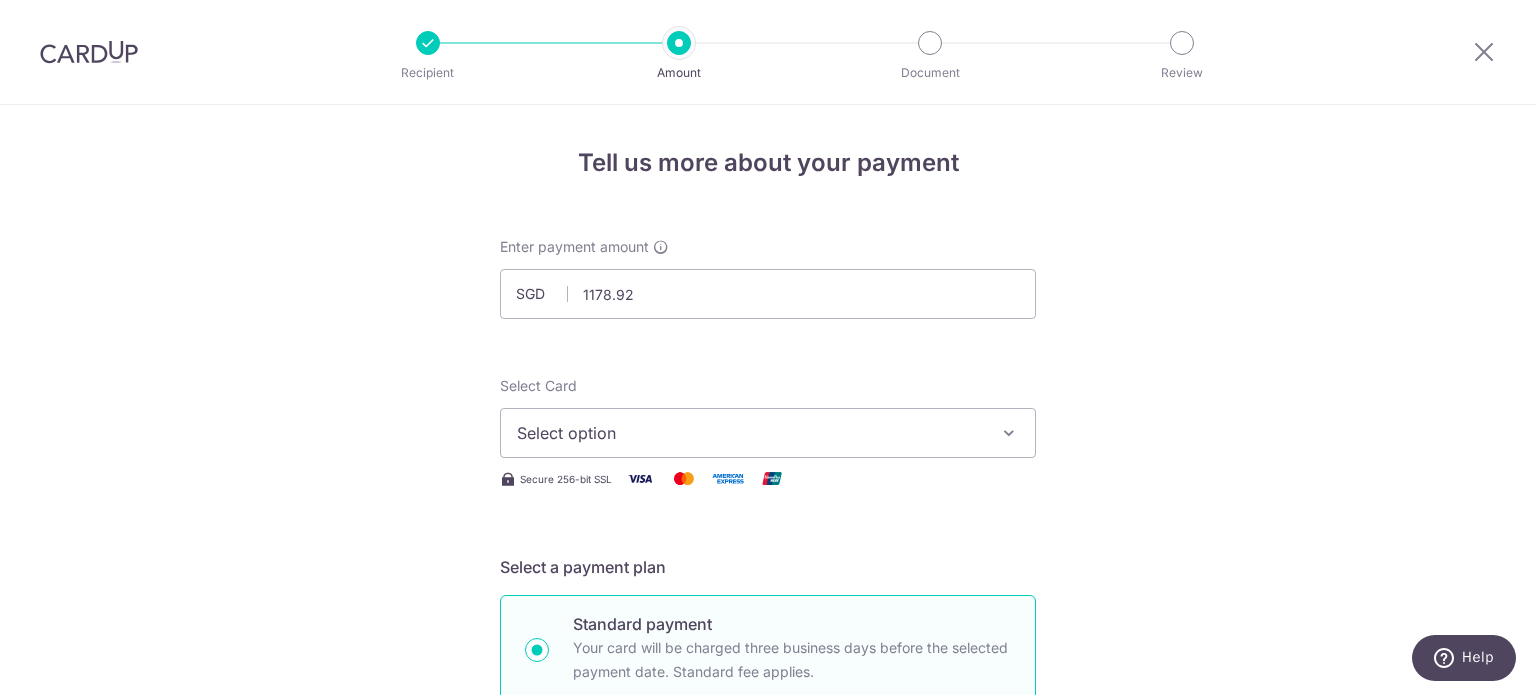 type on "1,178.92" 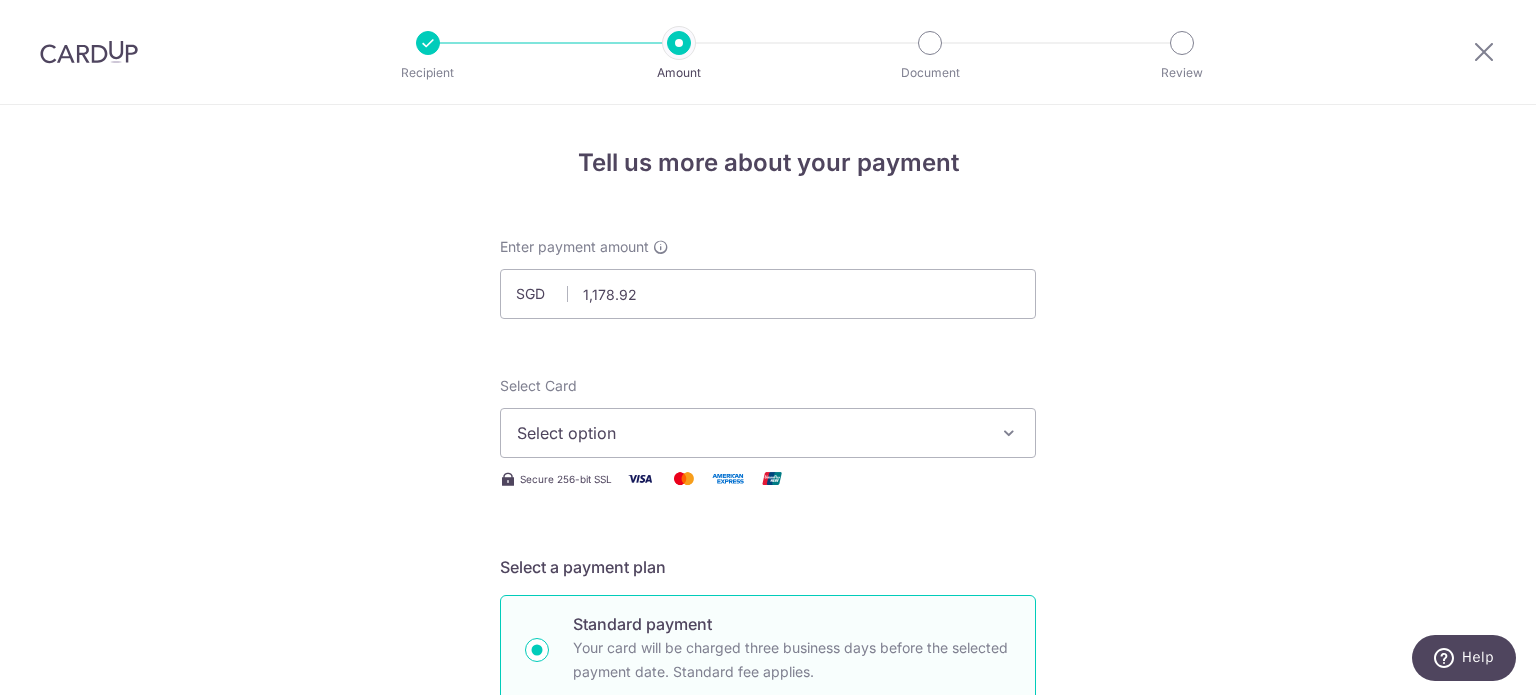 click on "Tell us more about your payment
Enter payment amount
SGD
1,178.92
1178.92
Recipient added successfully!
Select Card
Select option
Add credit card
Your Cards
**** 7114
**** 8508
**** 6821
Secure 256-bit SSL
Text" at bounding box center [768, 1009] 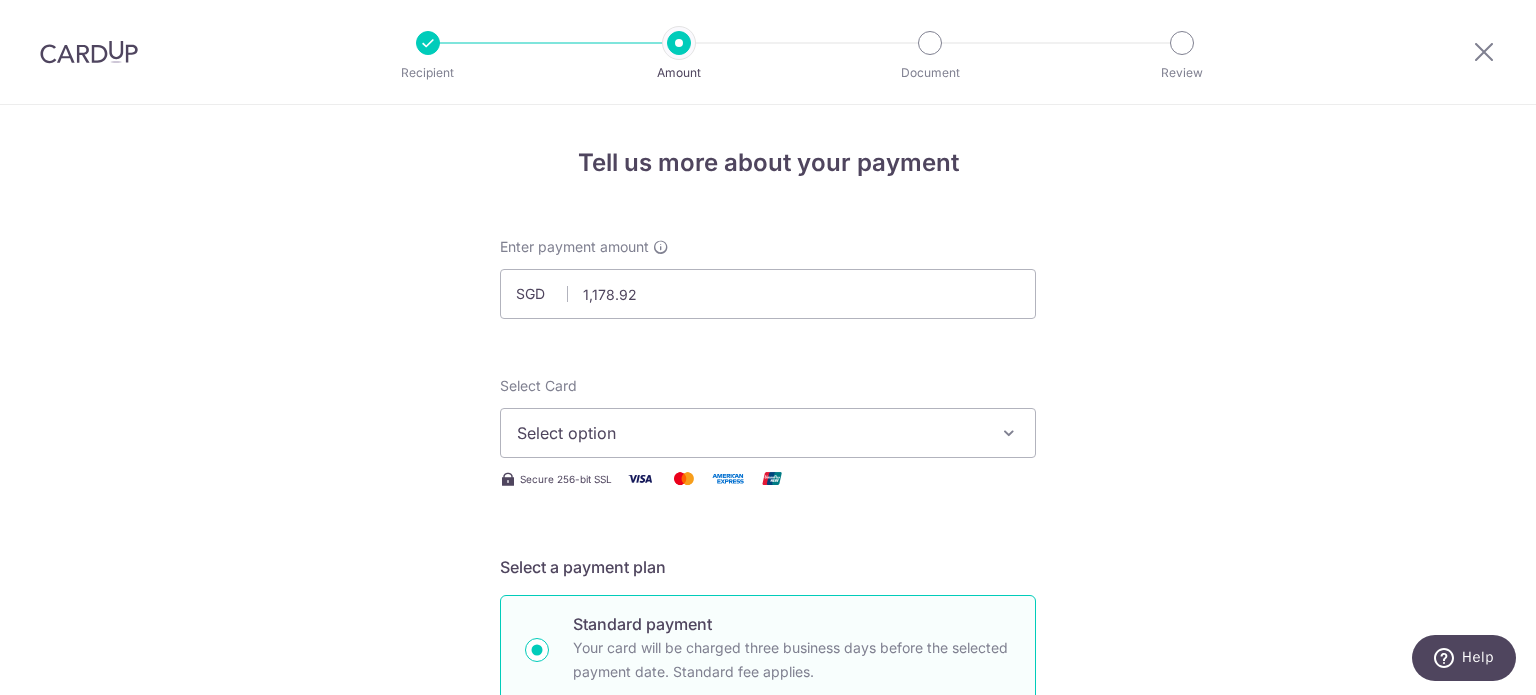 click on "Select option" at bounding box center (750, 433) 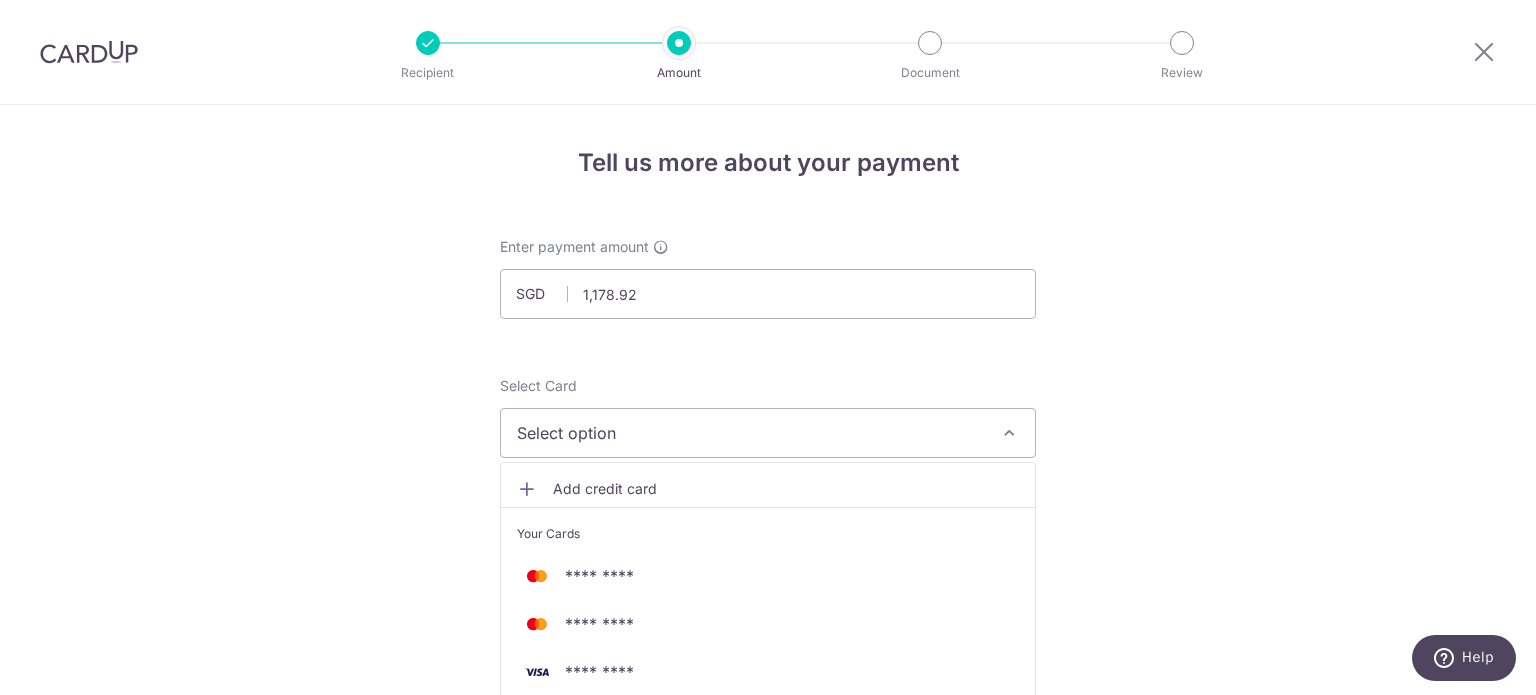 click on "Tell us more about your payment
Enter payment amount
SGD
1,178.92
1178.92
Recipient added successfully!
Select Card
Select option
Add credit card
Your Cards
**** 7114
**** 8508
**** 6821
Secure 256-bit SSL
Text" at bounding box center (768, 1009) 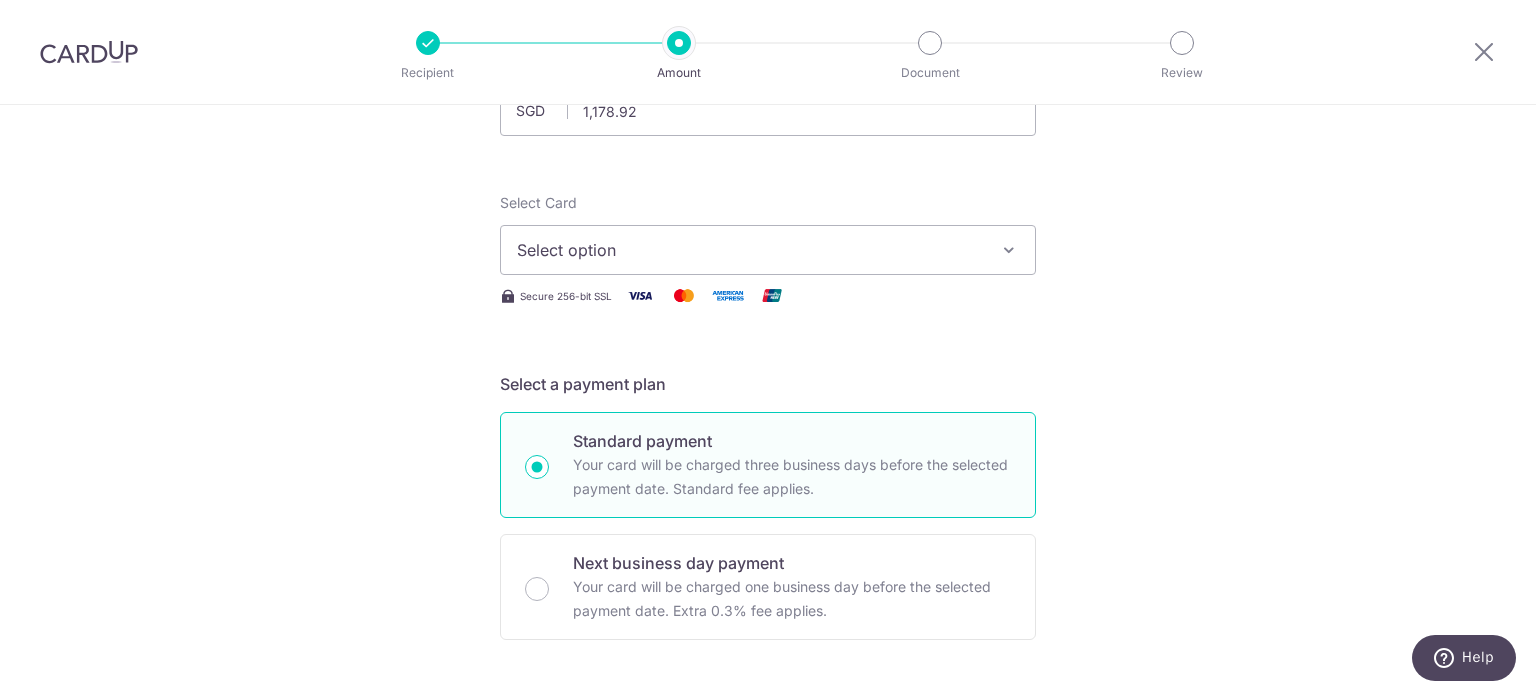 scroll, scrollTop: 200, scrollLeft: 0, axis: vertical 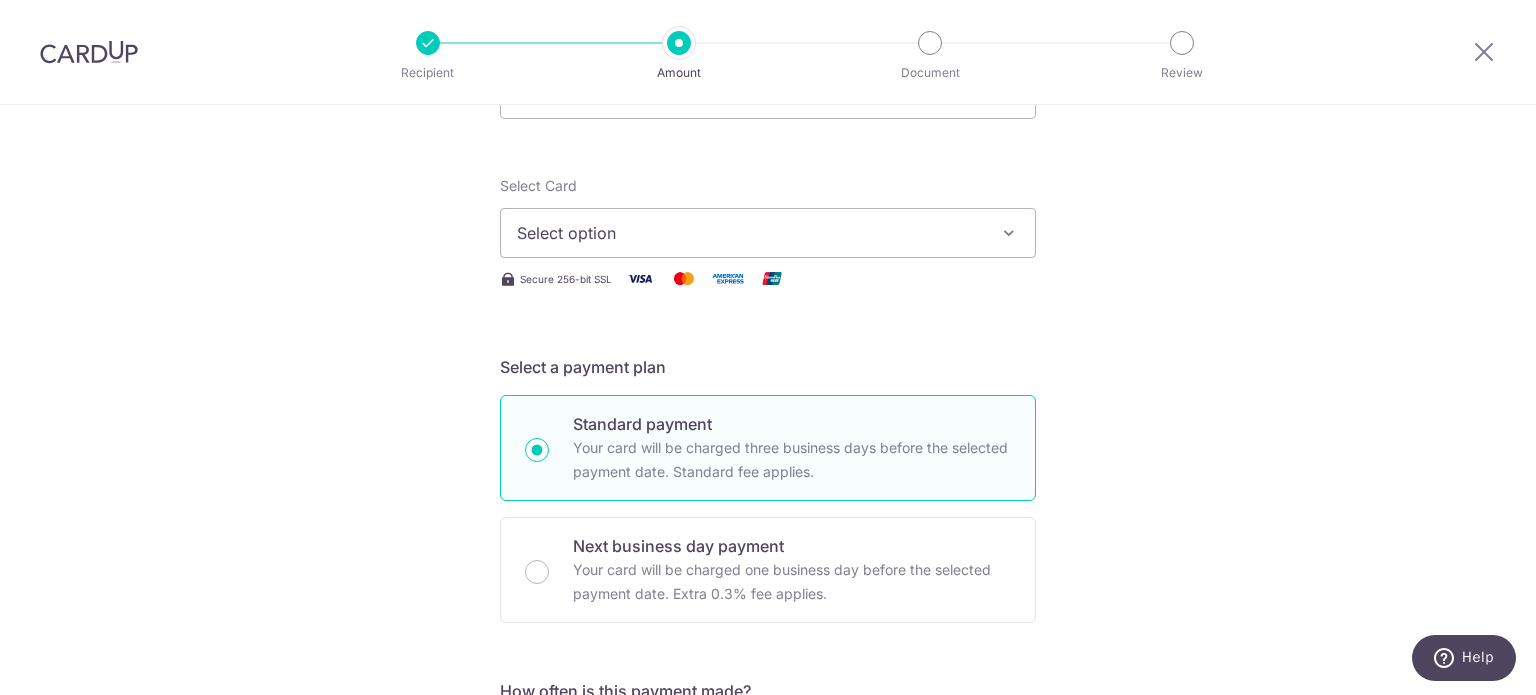 click on "Select option" at bounding box center [768, 233] 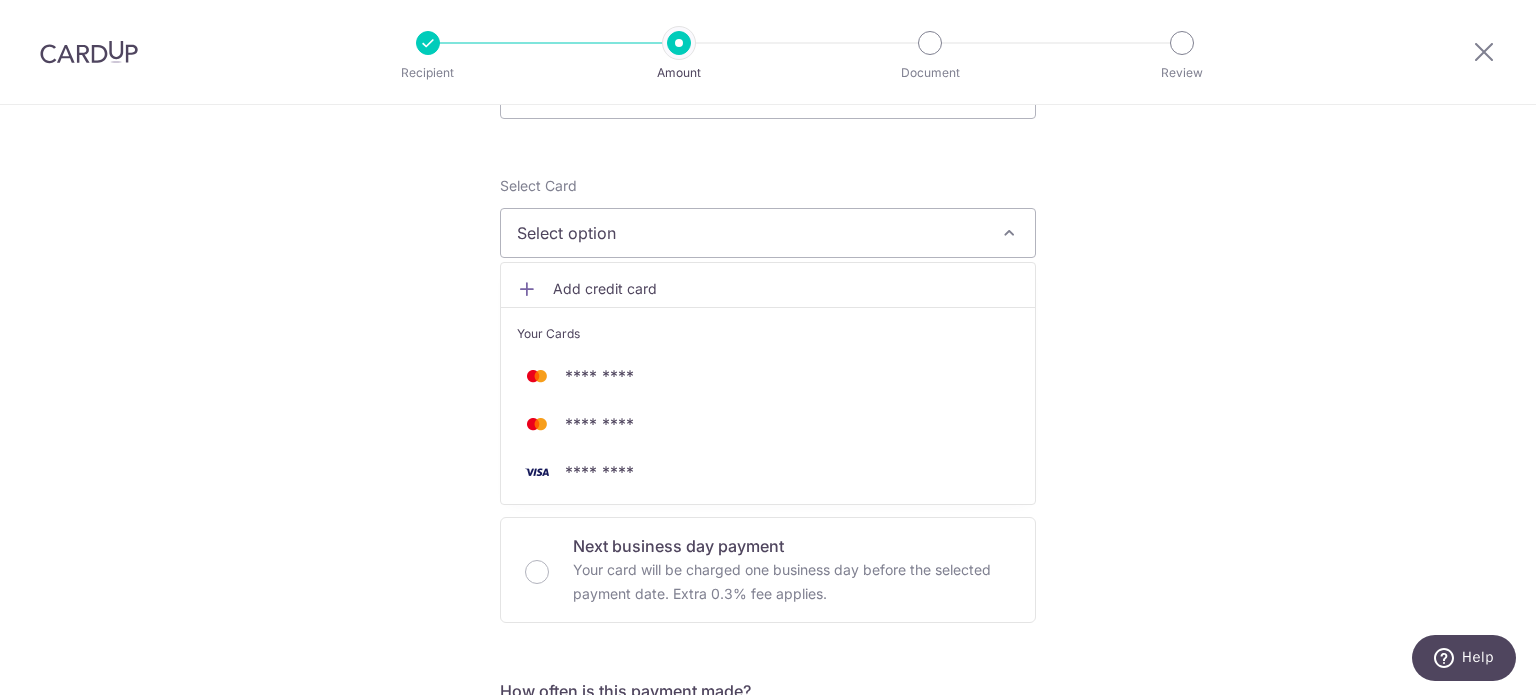click on "**** 8508" at bounding box center (599, 424) 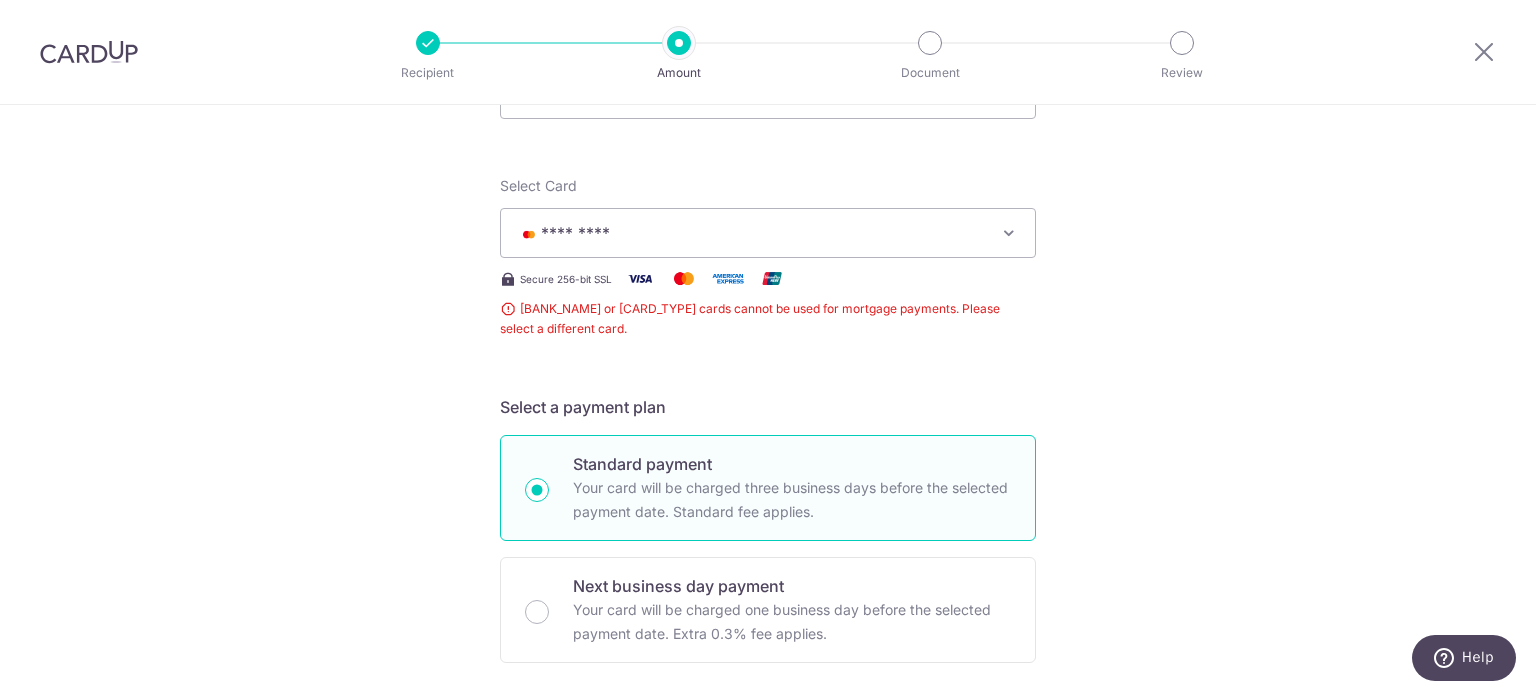 click on "Select a payment plan
Standard payment
Your card will be charged three business days before the selected payment date. Standard fee applies.
Next business day payment
Your card will be charged one business day before the selected payment date. Extra 0.3% fee applies." at bounding box center [768, 529] 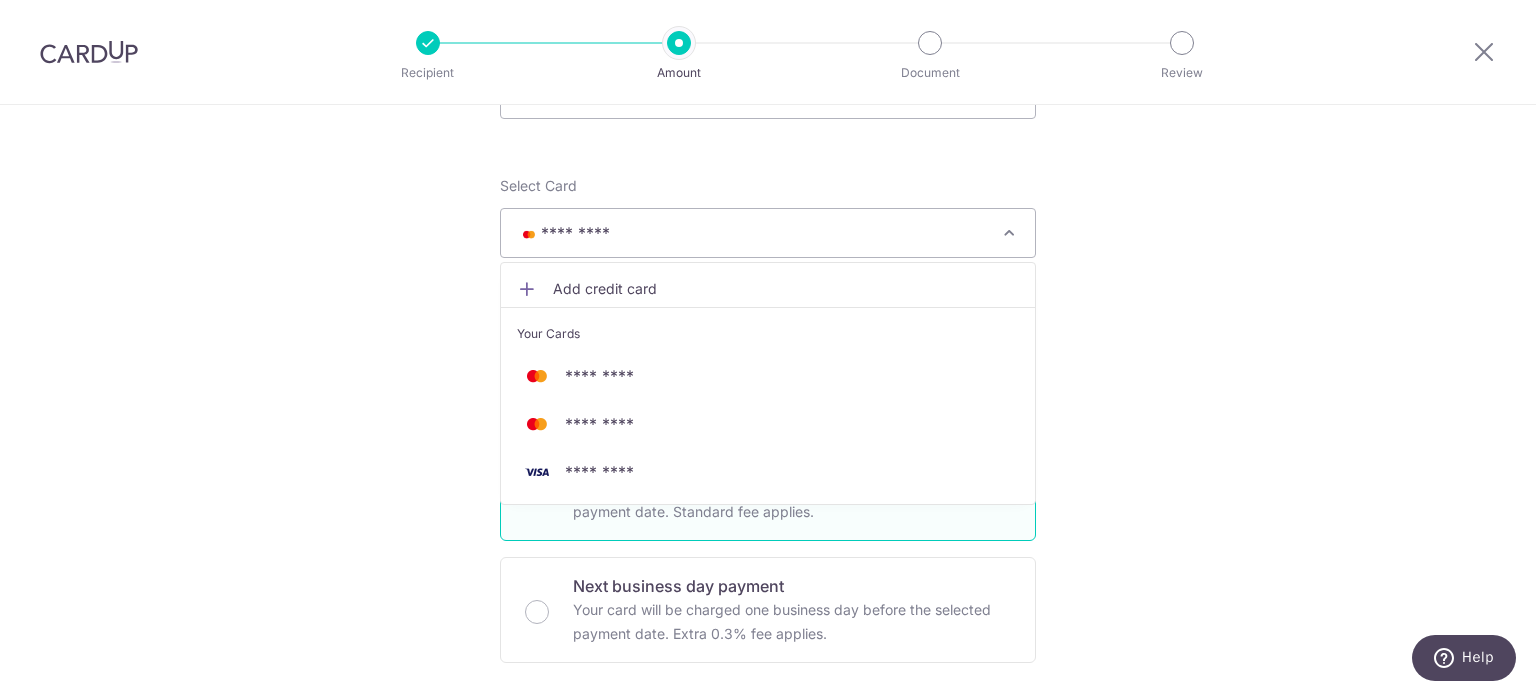 click on "**** 6821" at bounding box center (599, 472) 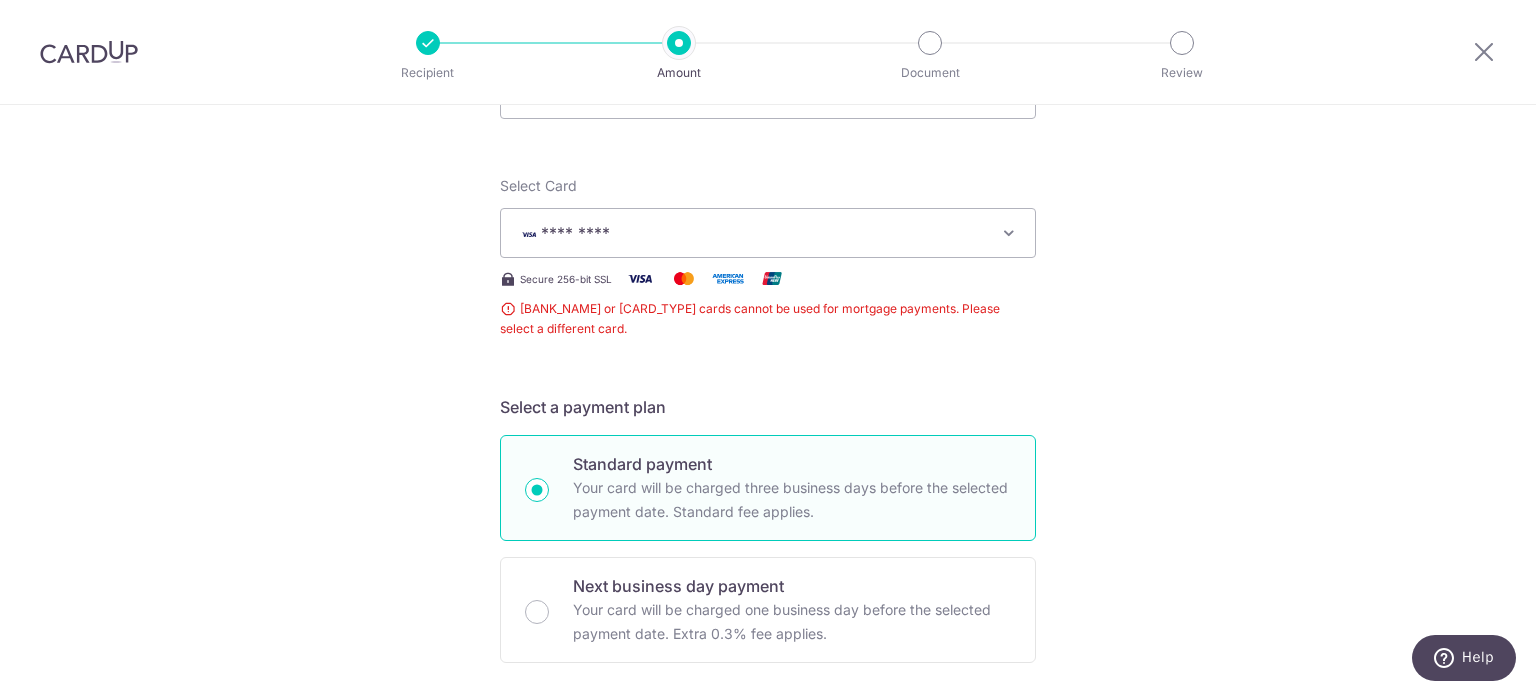 click on "Enter payment amount
SGD
1,178.92
1178.92
Recipient added successfully!
Select Card
**** 6821
Add credit card
Your Cards
**** 7114
**** 8508
**** 6821
Secure 256-bit SSL
Citibank or American Express cards cannot be used for mortgage payments. Please select a different card.
Text" at bounding box center (768, 848) 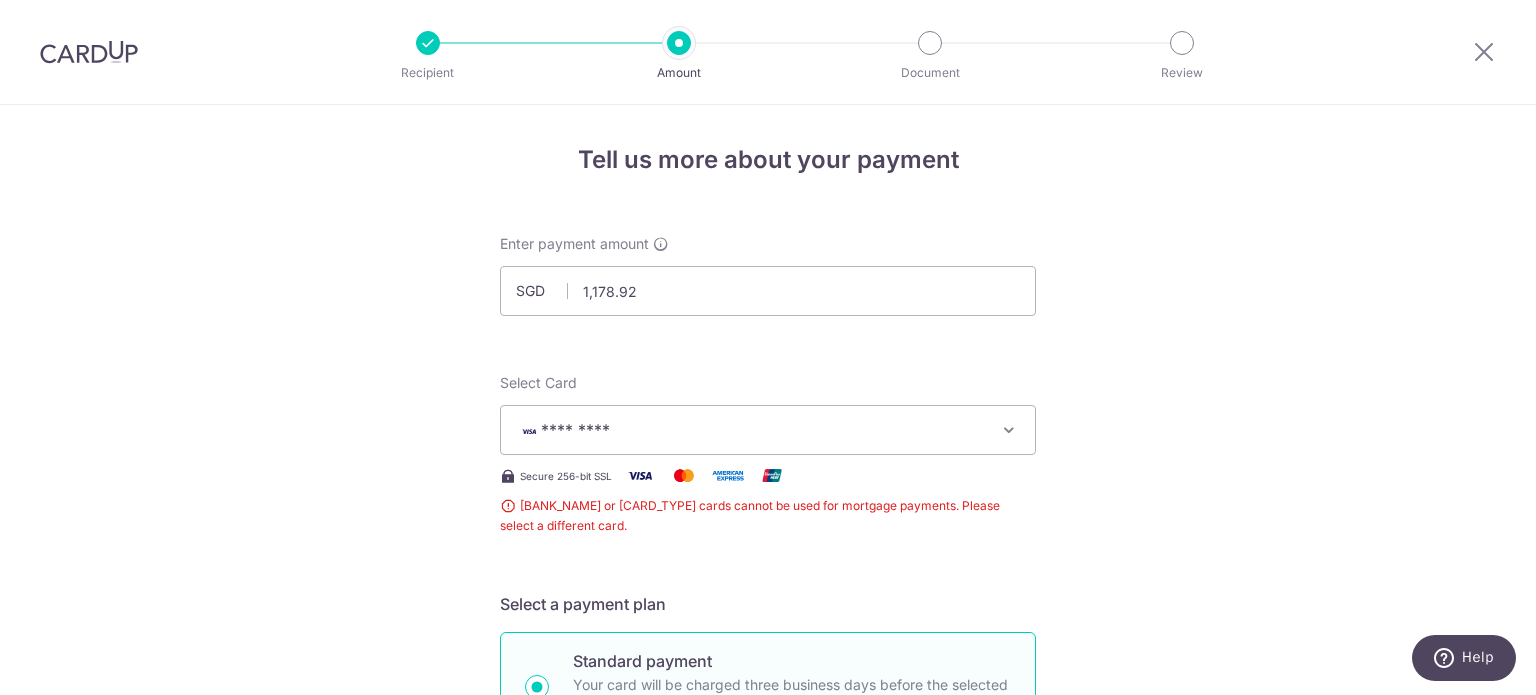 scroll, scrollTop: 0, scrollLeft: 0, axis: both 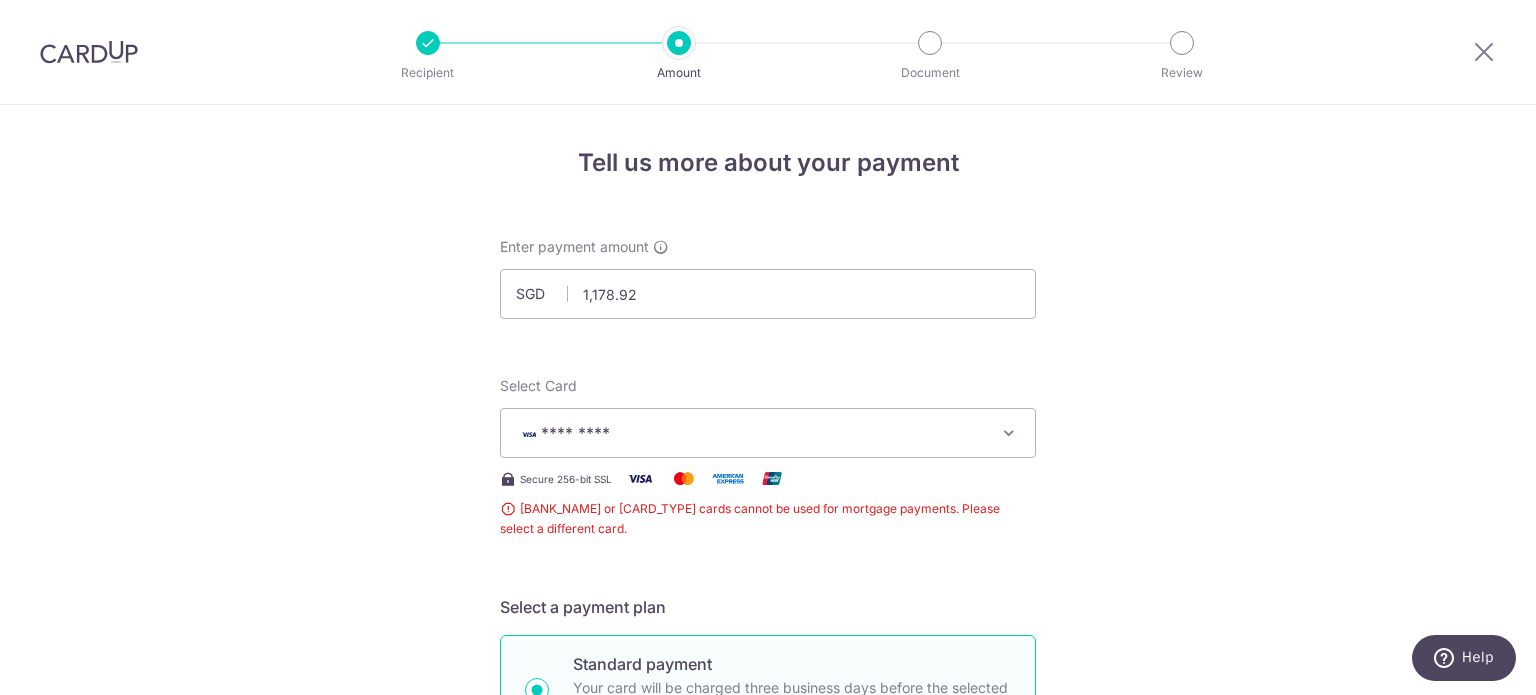 click at bounding box center [89, 52] 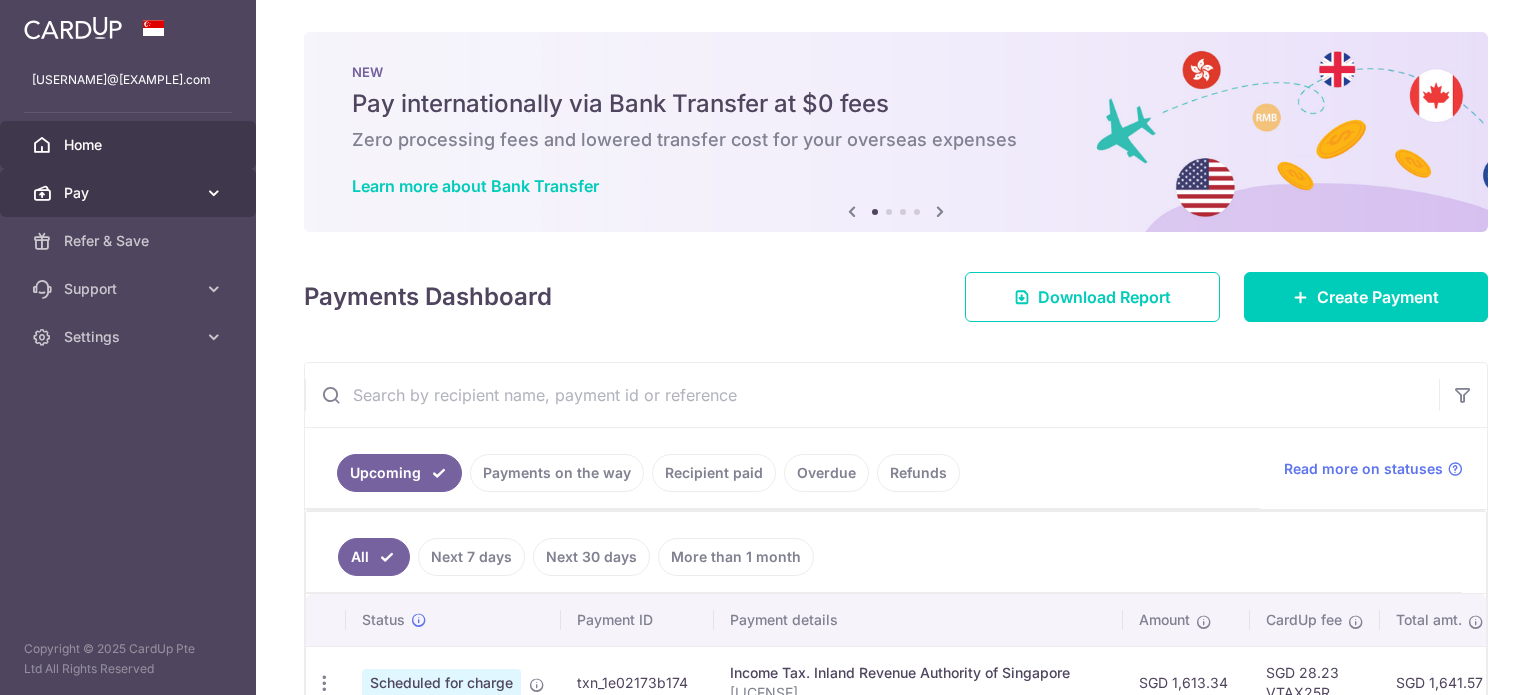 click on "Pay" at bounding box center [130, 193] 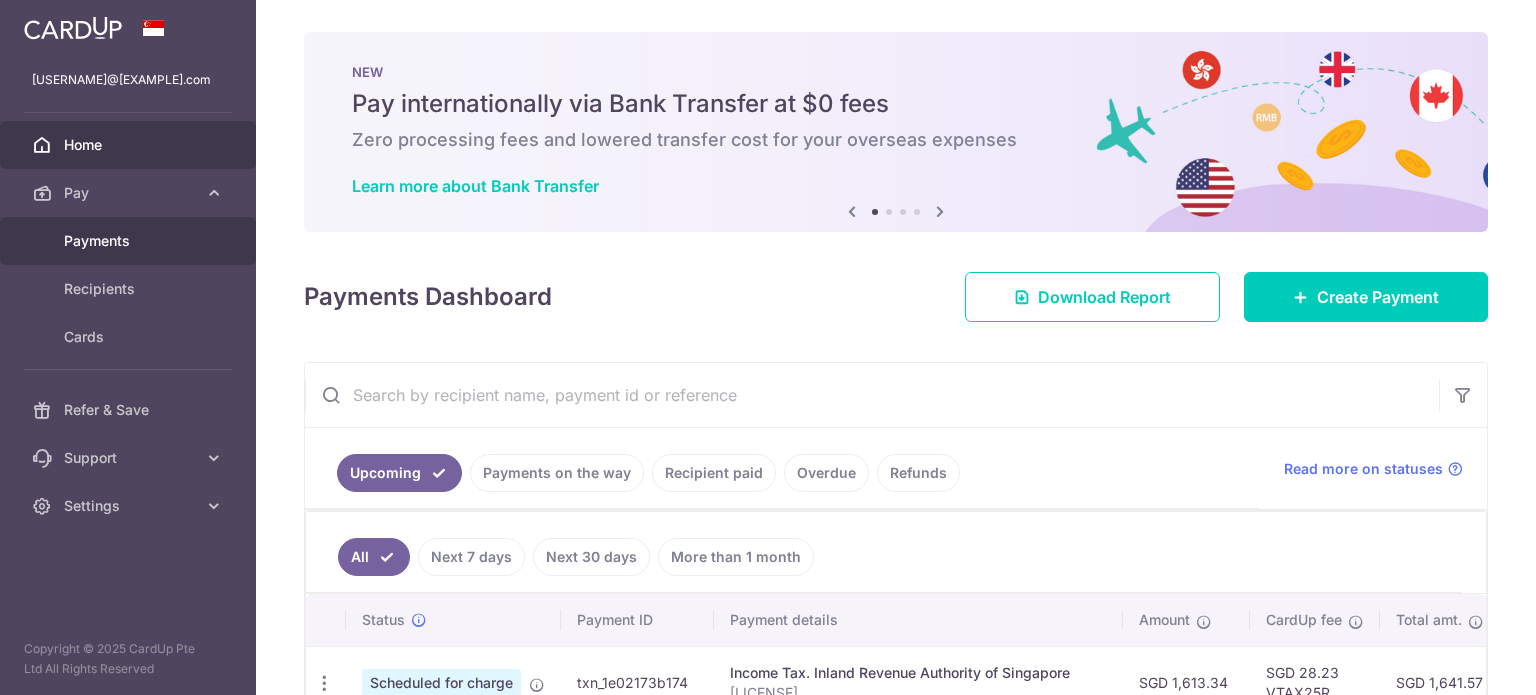 click on "Payments" at bounding box center (130, 241) 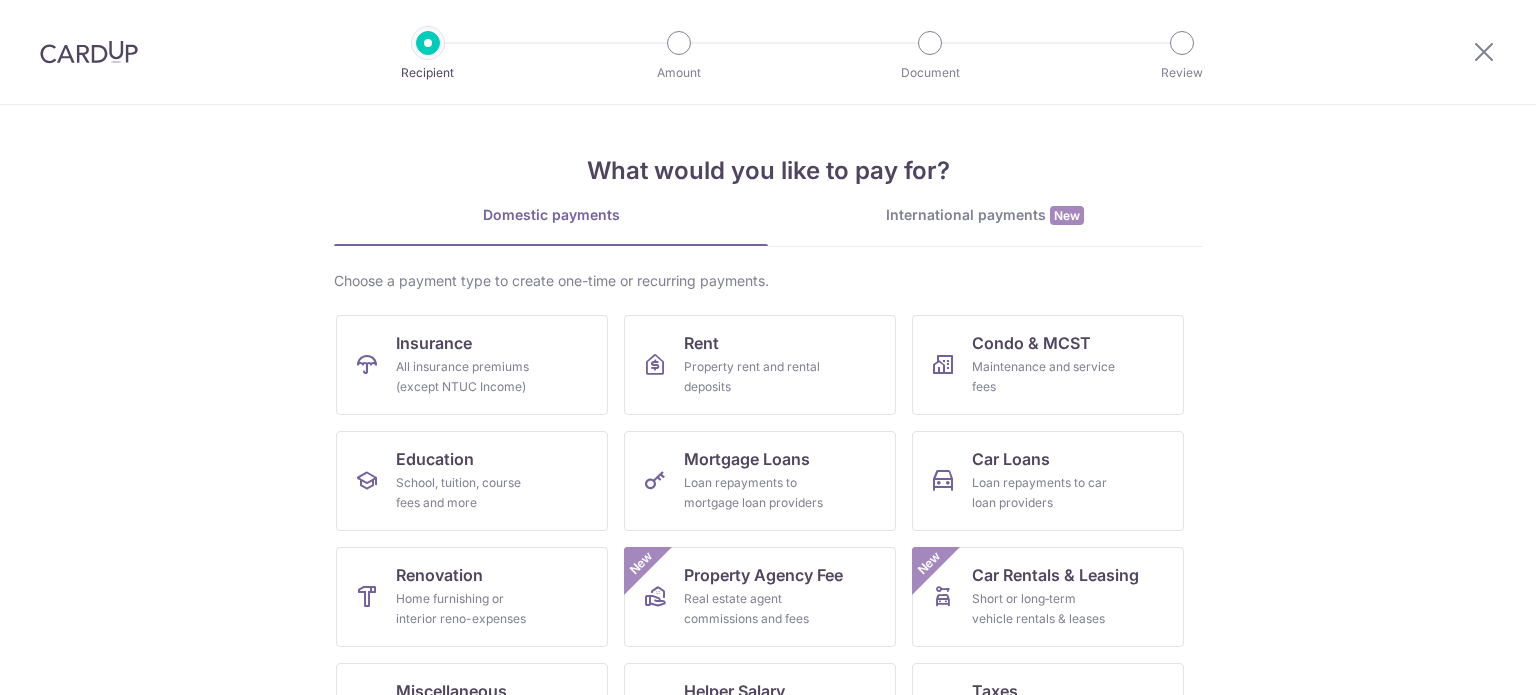 scroll, scrollTop: 0, scrollLeft: 0, axis: both 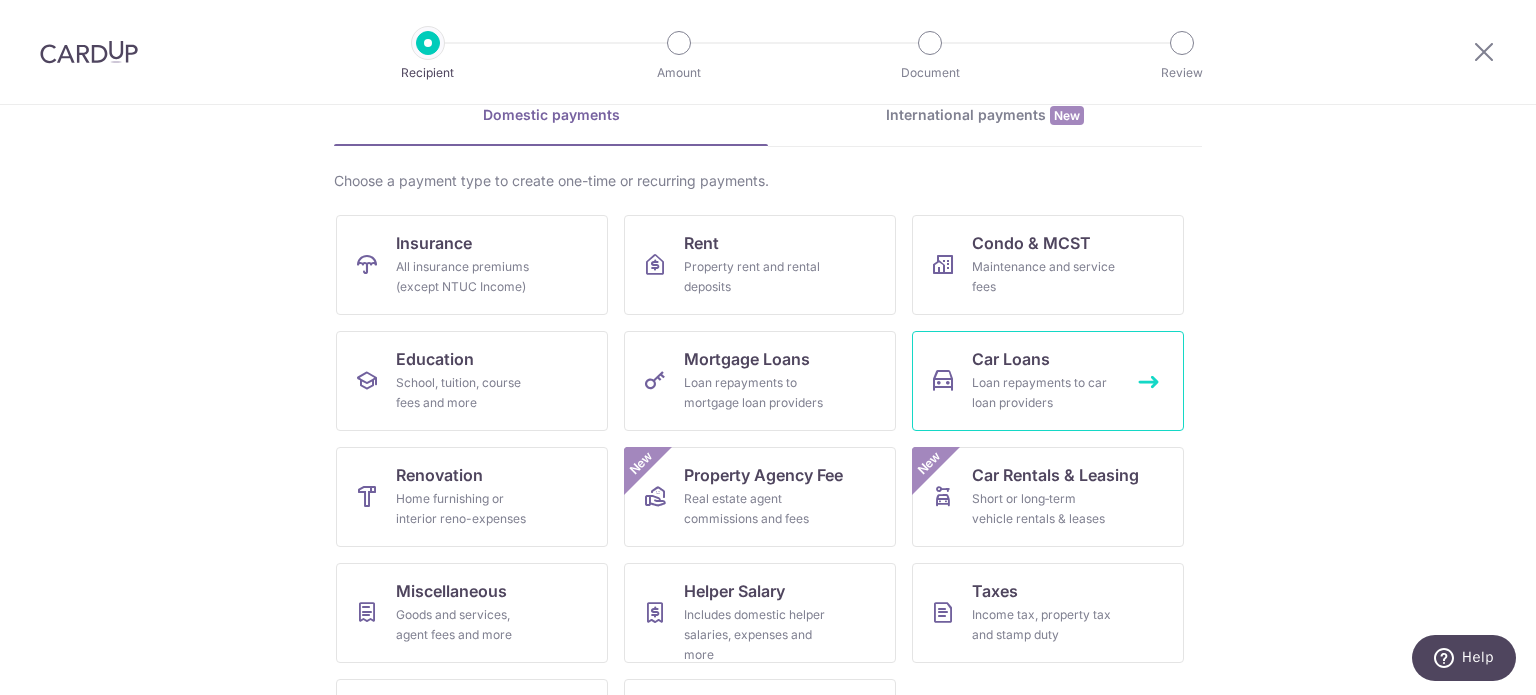 click on "Car Loans Loan repayments to car loan providers" at bounding box center (1048, 381) 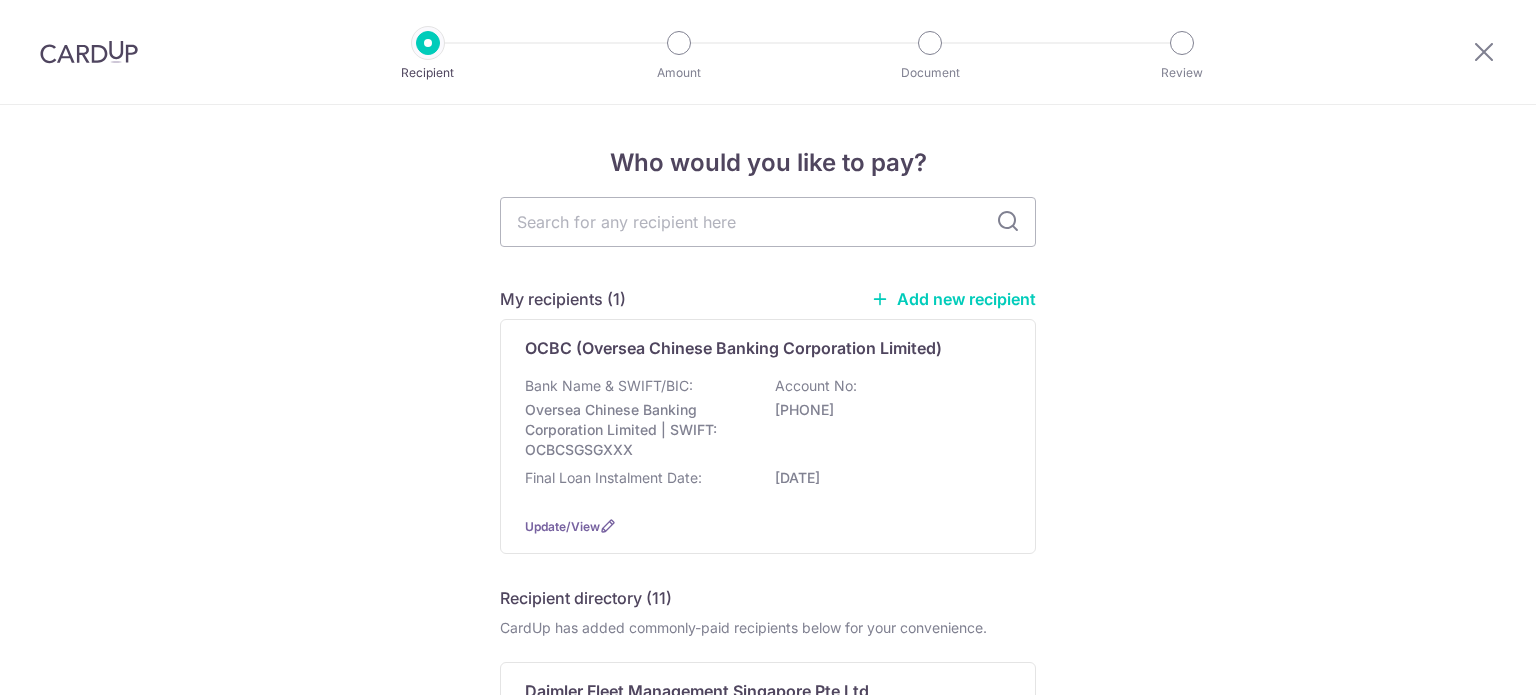 scroll, scrollTop: 0, scrollLeft: 0, axis: both 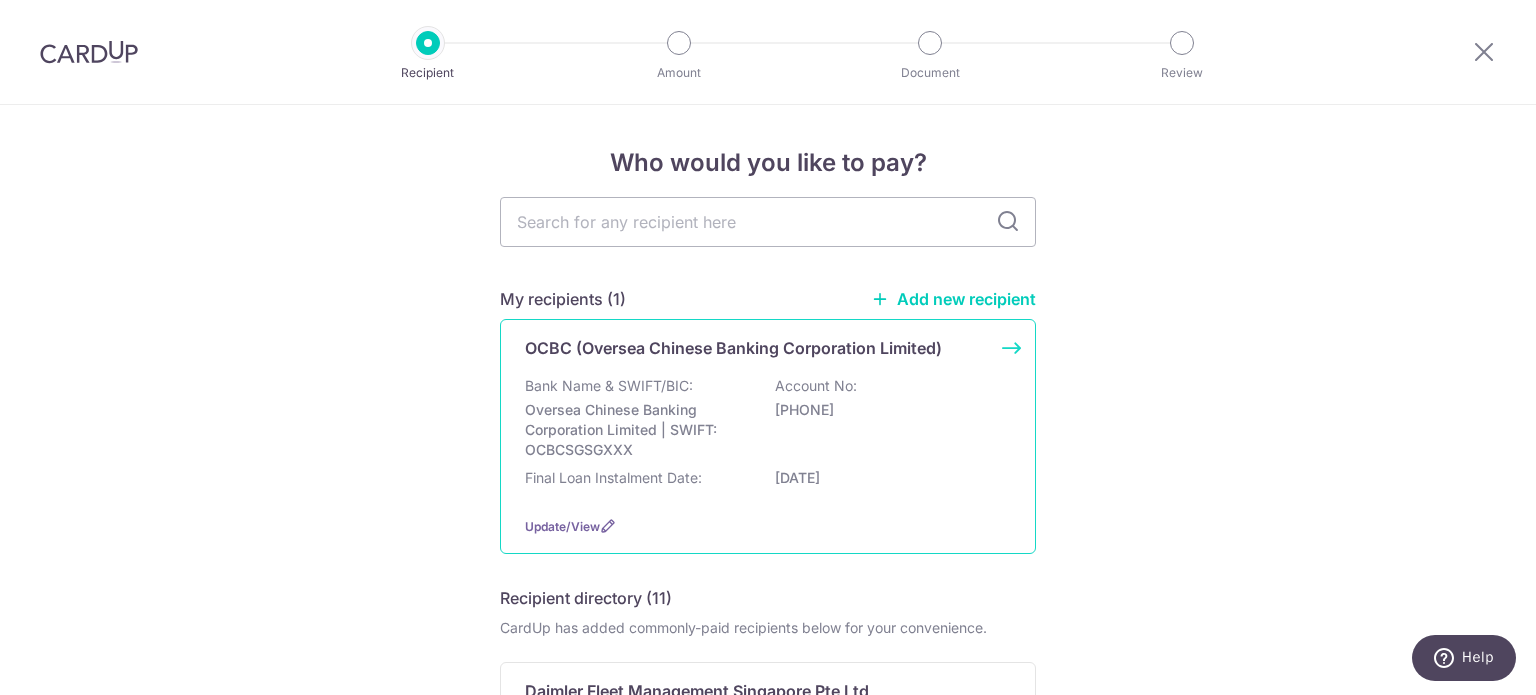 click on "Account No:" at bounding box center (816, 386) 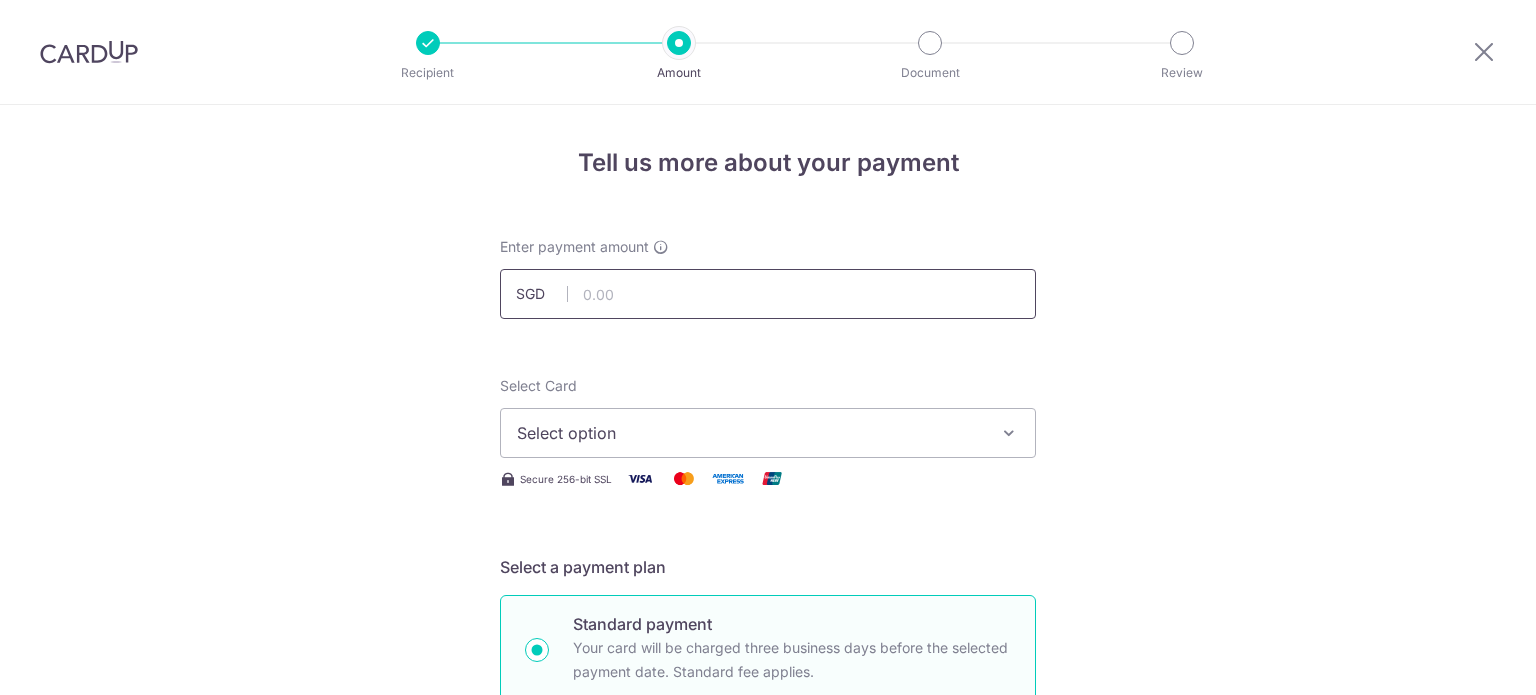 scroll, scrollTop: 0, scrollLeft: 0, axis: both 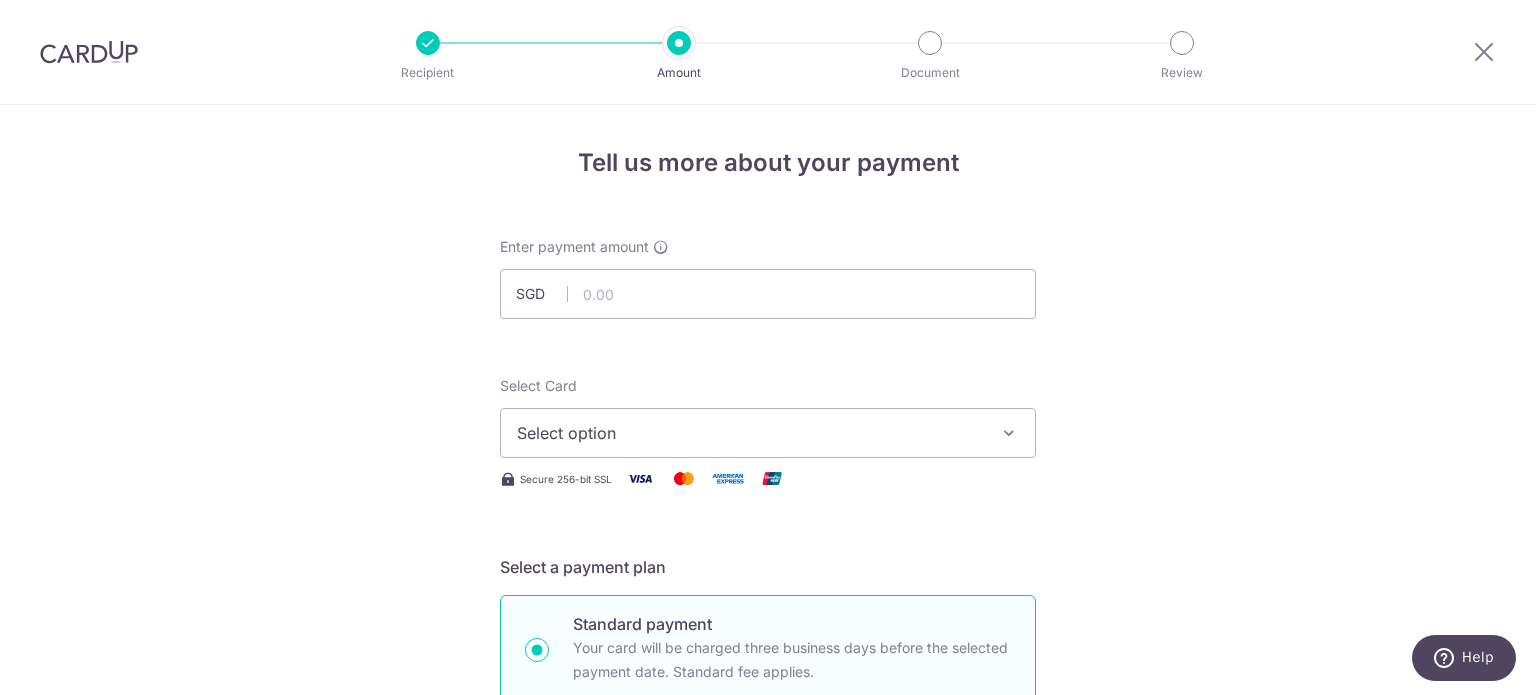 click on "Select option" at bounding box center [750, 433] 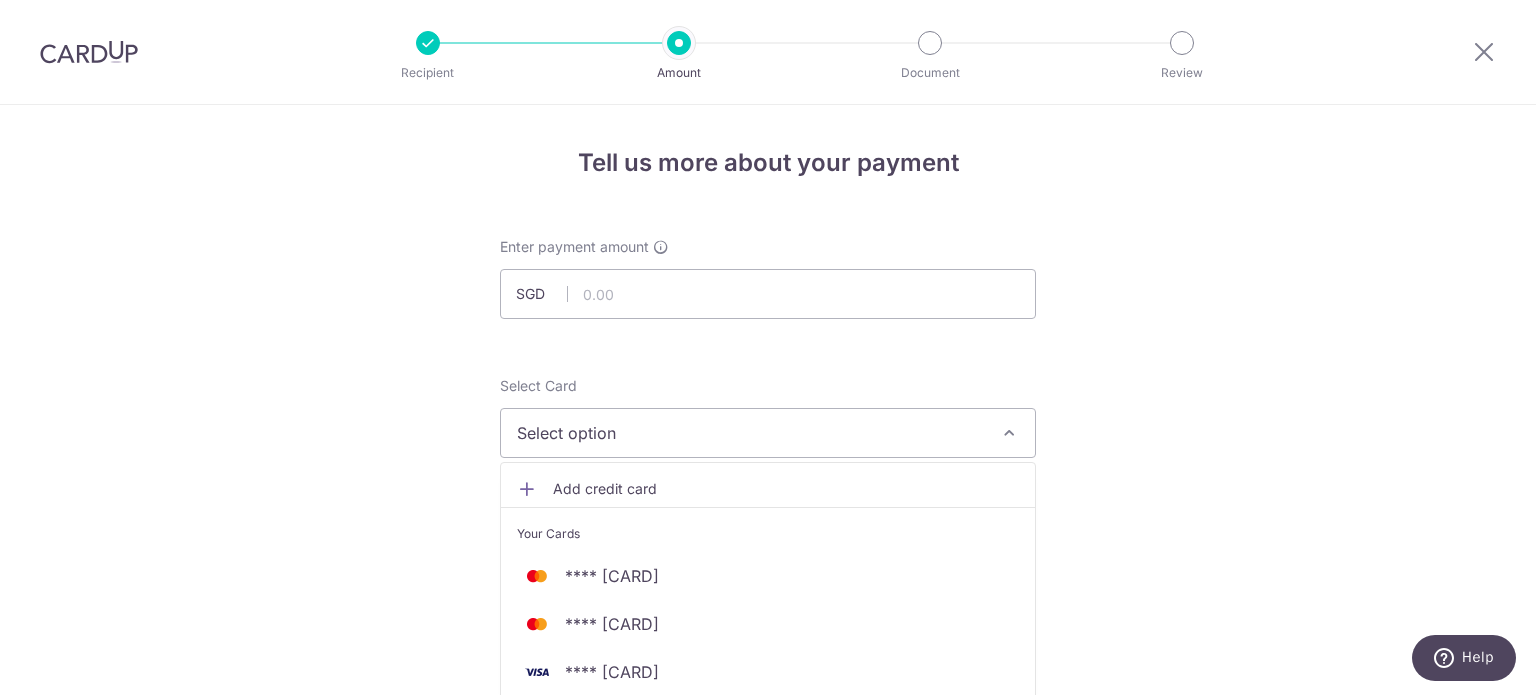 click on "**** 8508" at bounding box center (612, 624) 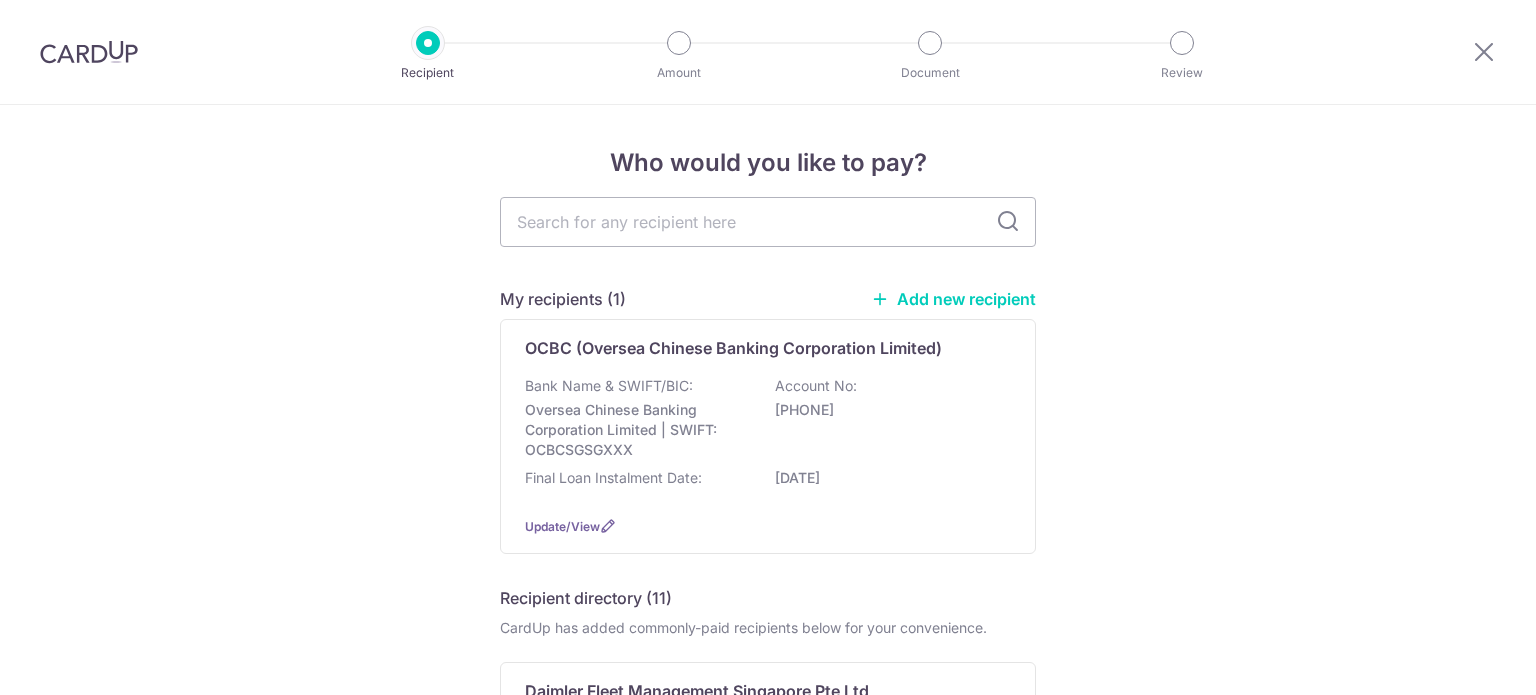 scroll, scrollTop: 0, scrollLeft: 0, axis: both 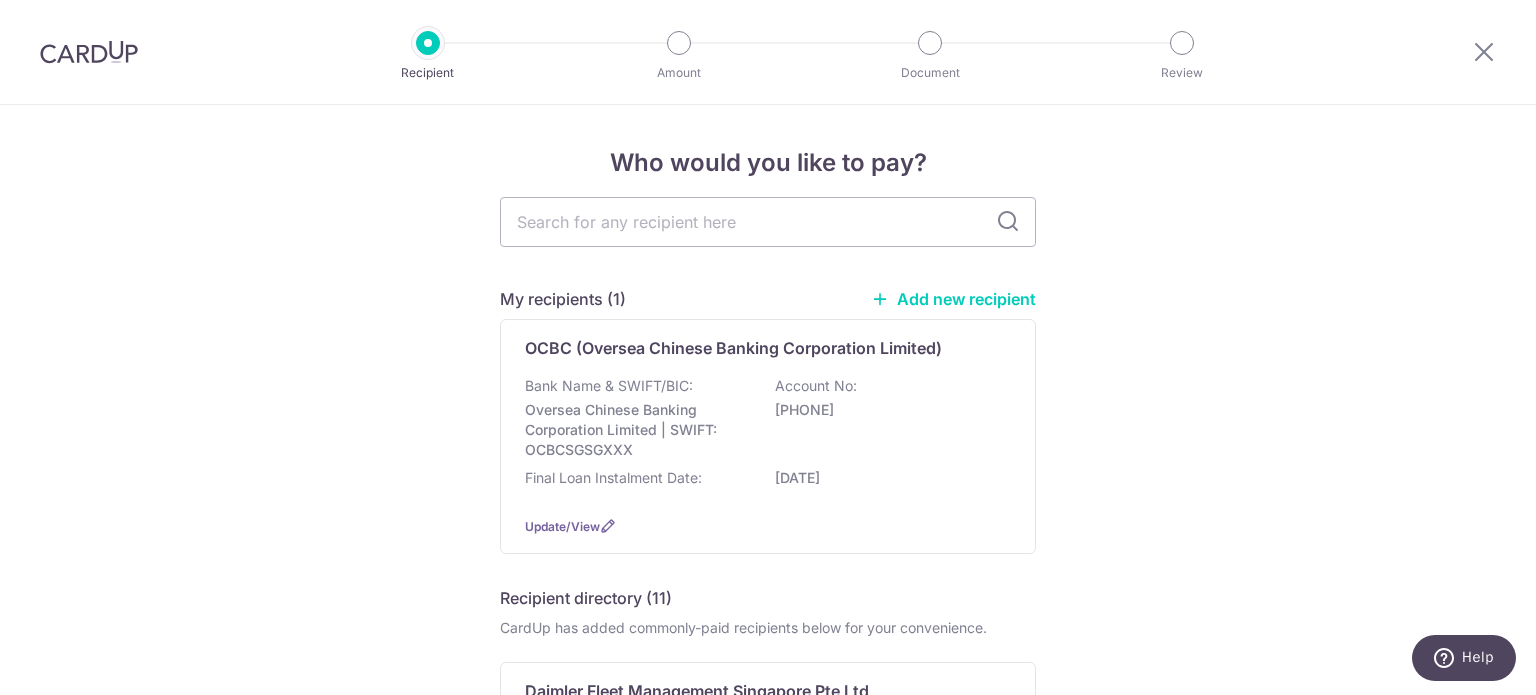 click on "Who would you like to pay?" at bounding box center [768, 163] 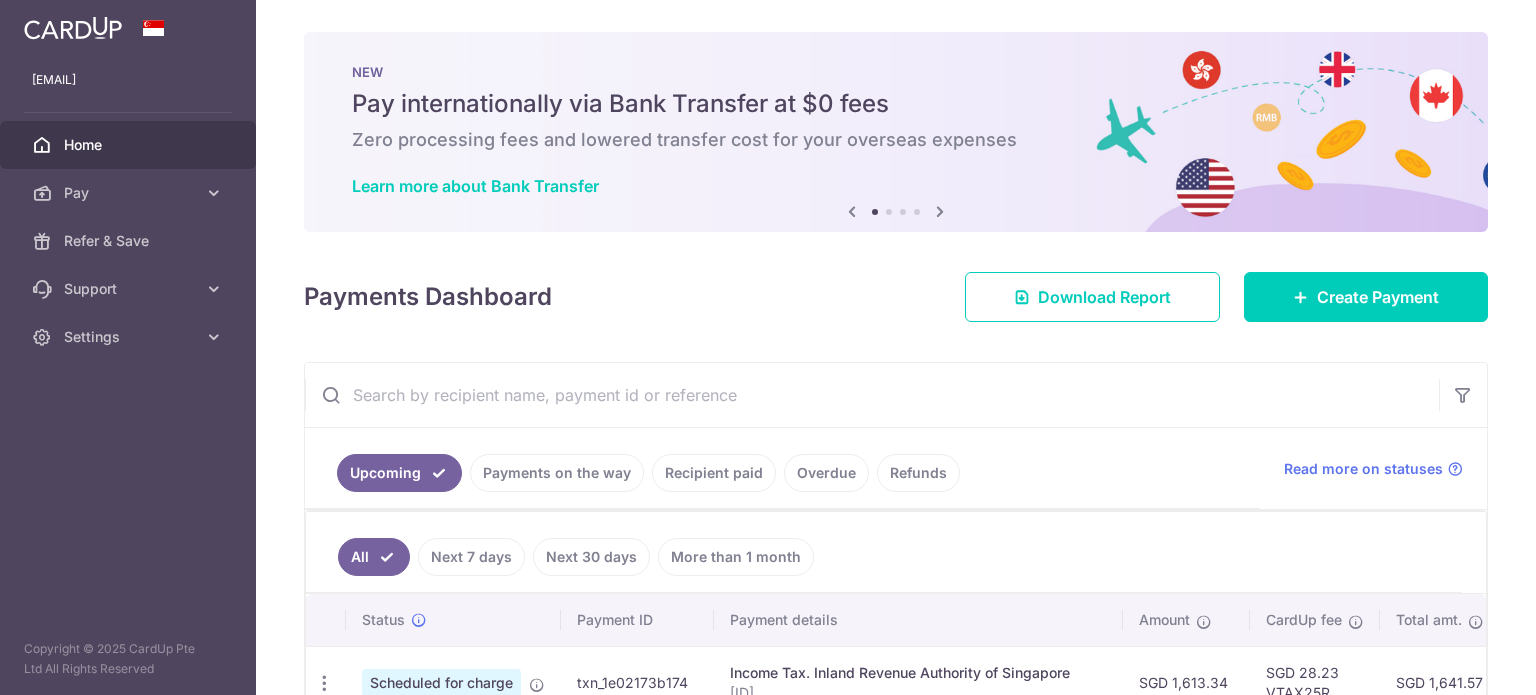 click at bounding box center (128, 28) 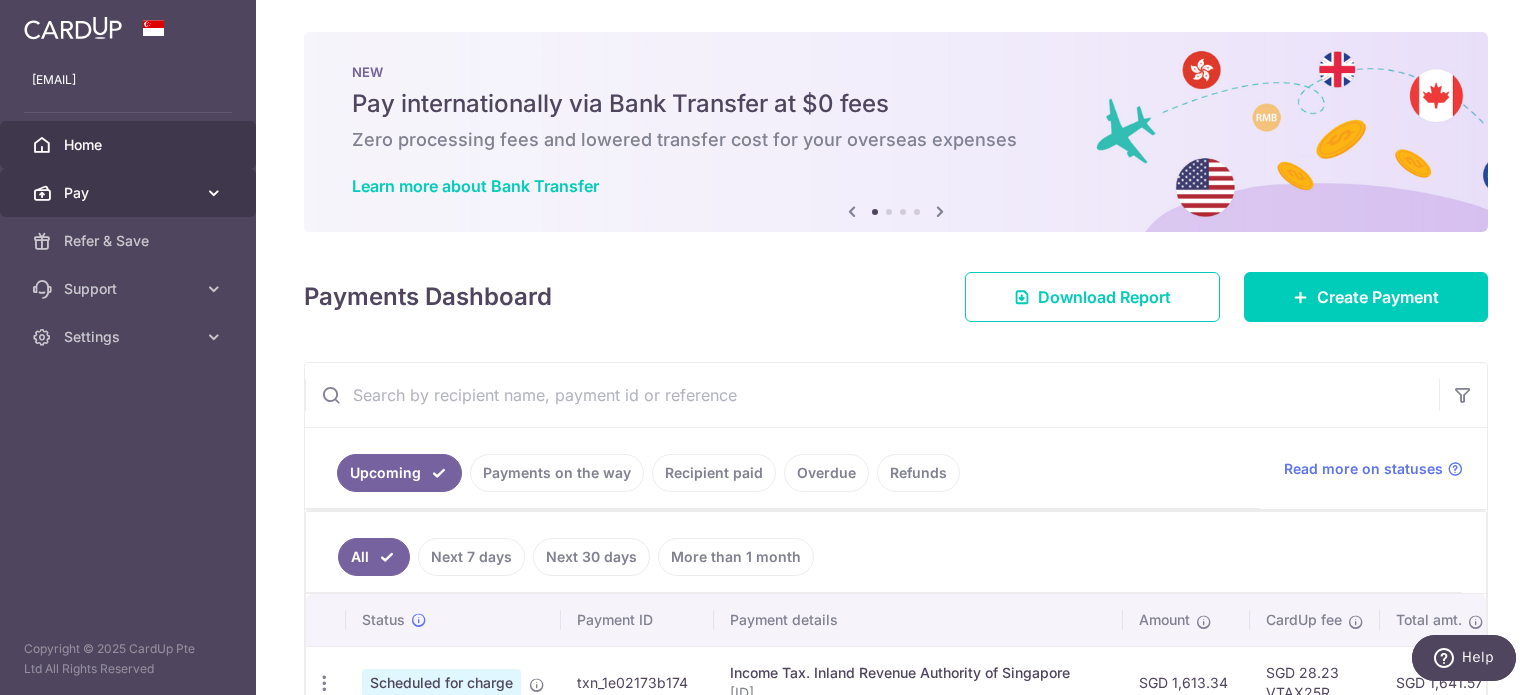 click on "Pay" at bounding box center (130, 193) 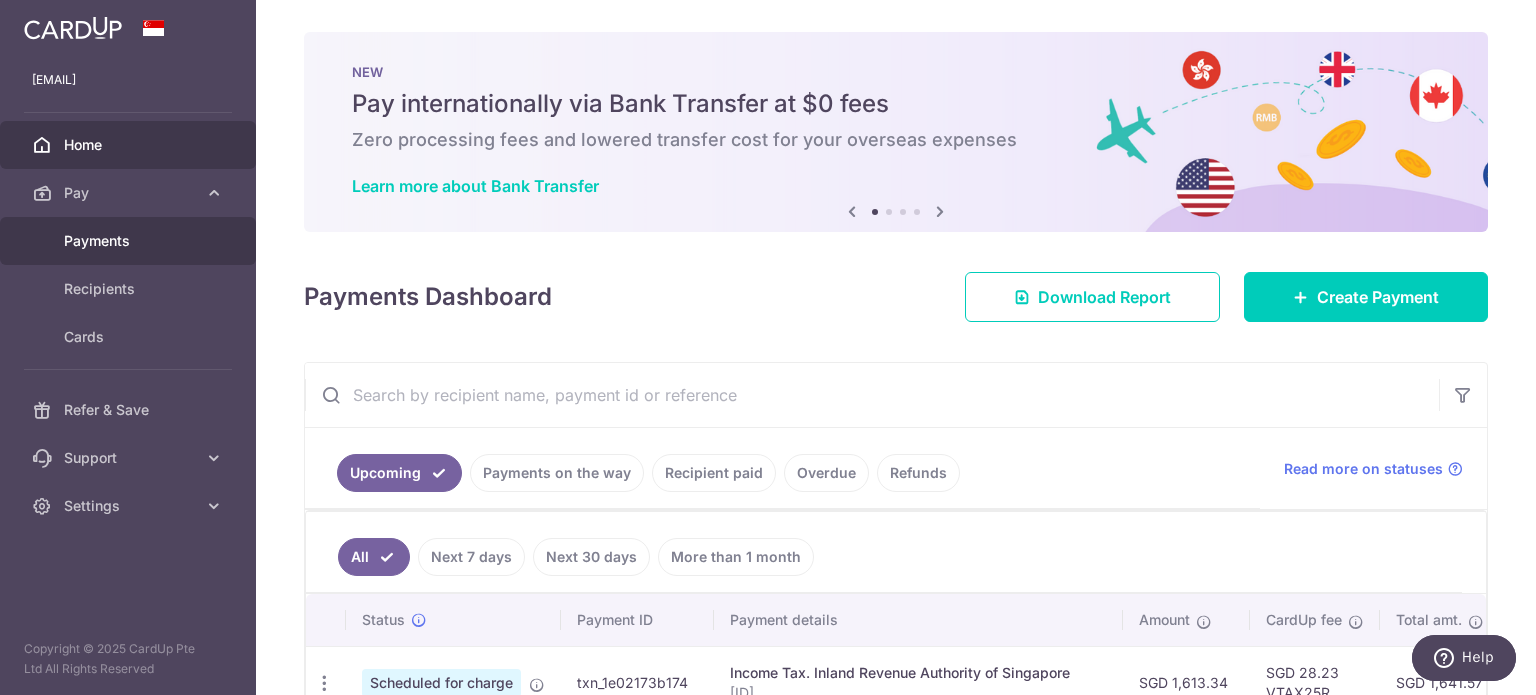 click on "Payments" at bounding box center (130, 241) 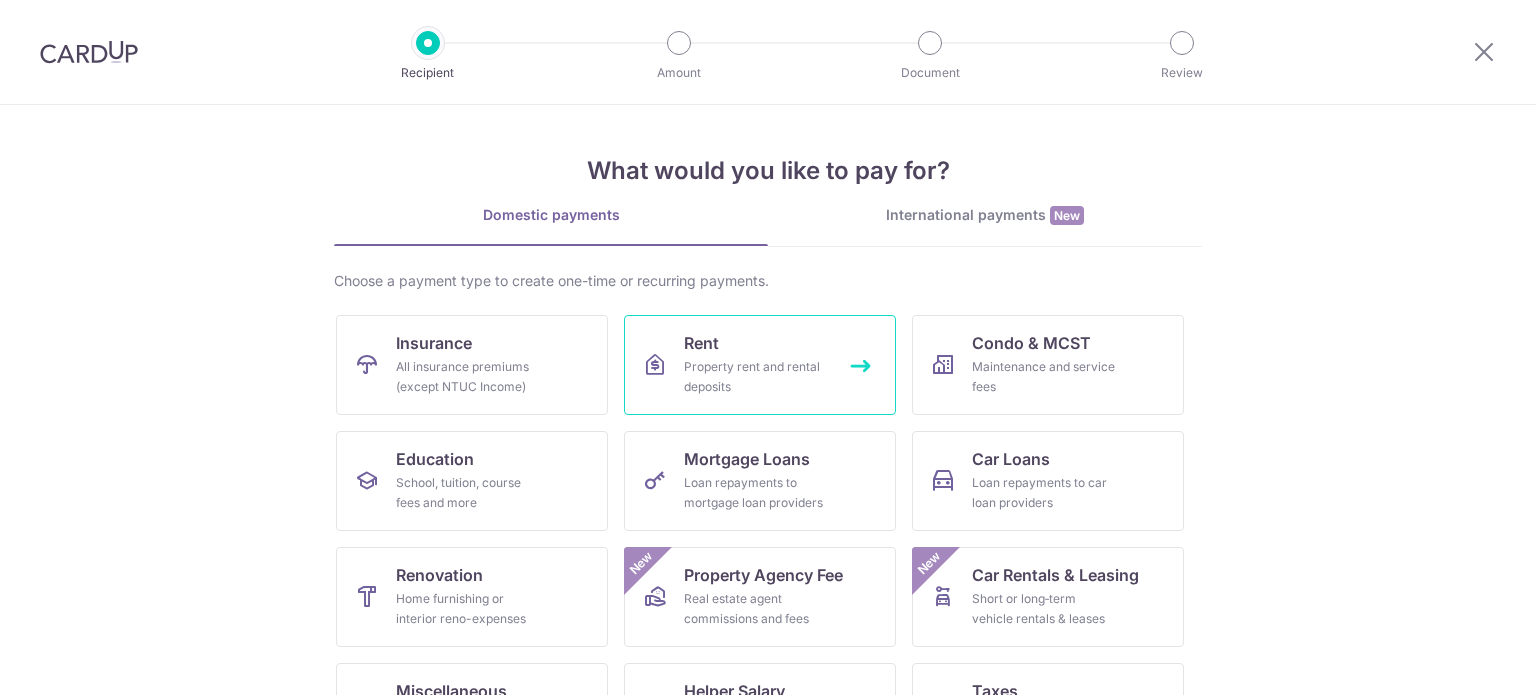 scroll, scrollTop: 0, scrollLeft: 0, axis: both 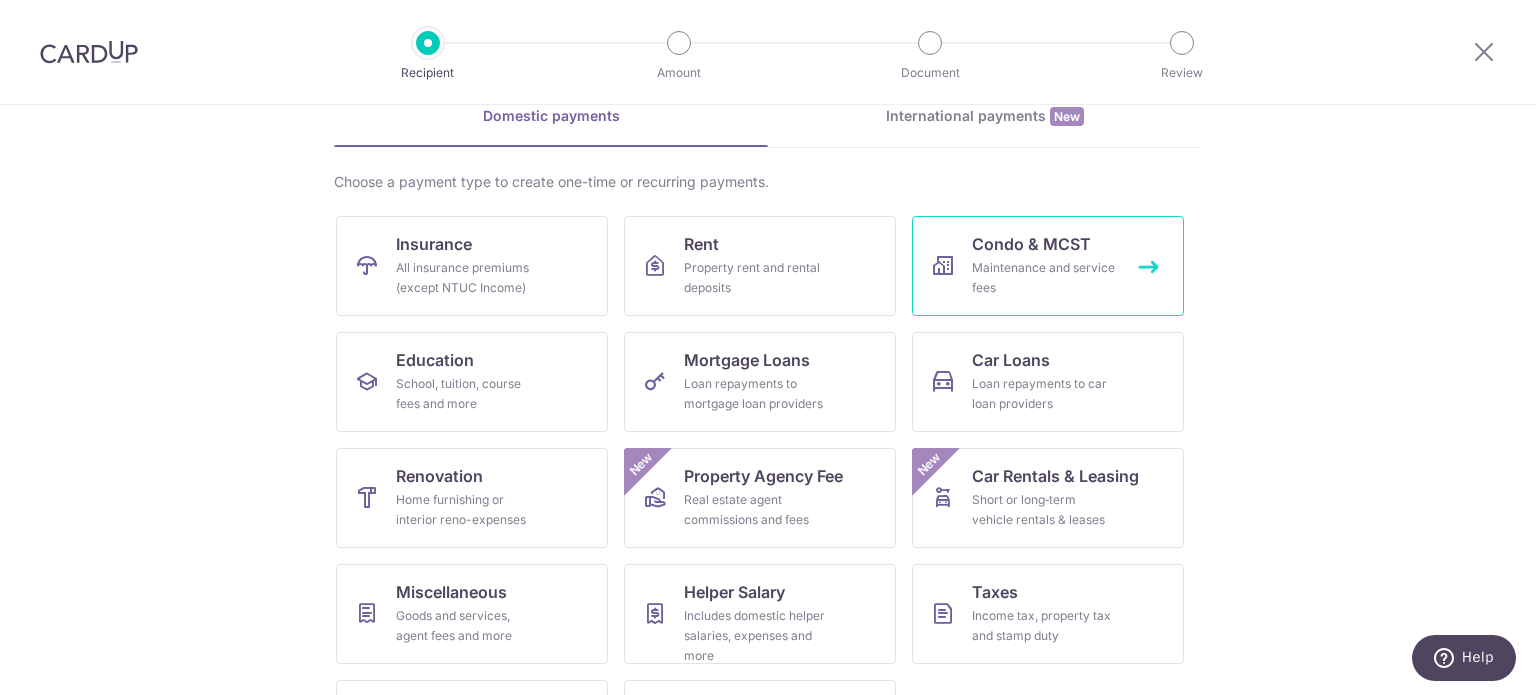 click on "Condo & MCST" at bounding box center (1031, 244) 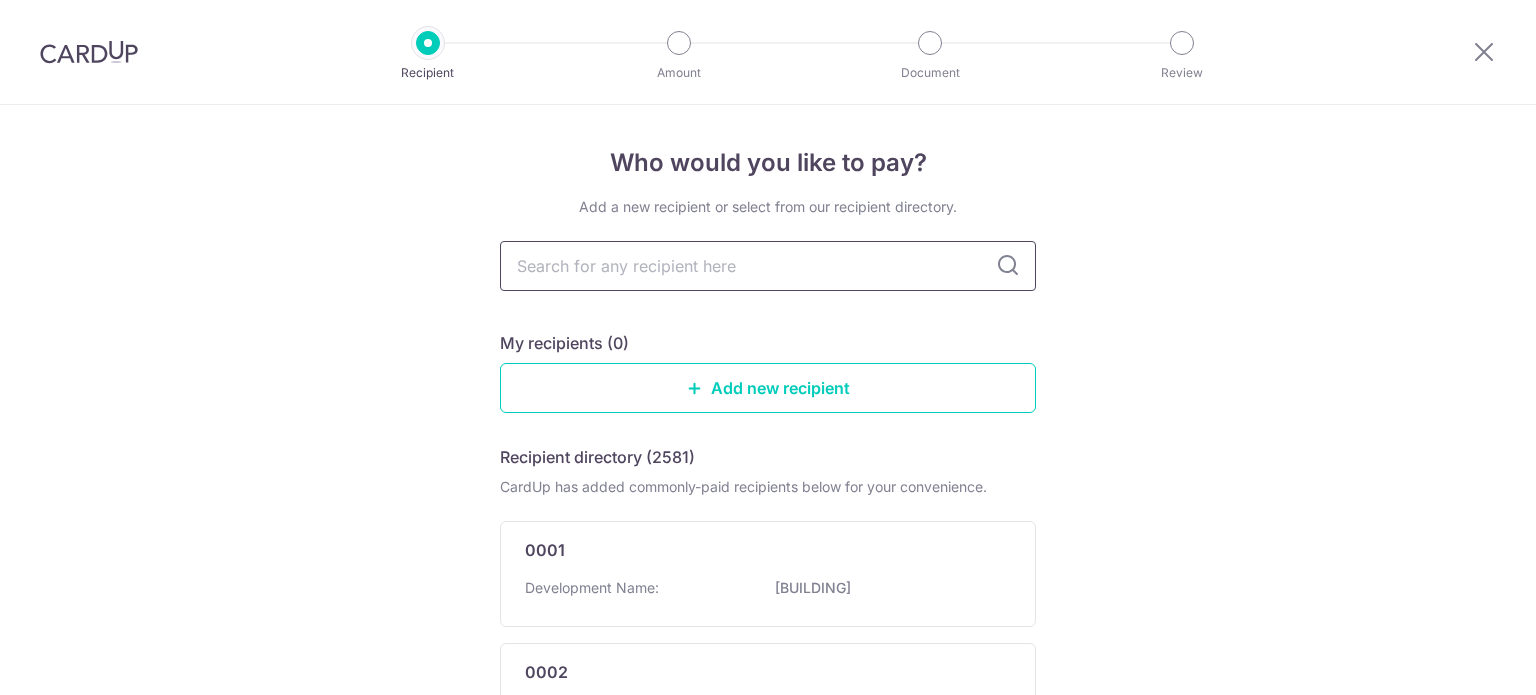 scroll, scrollTop: 0, scrollLeft: 0, axis: both 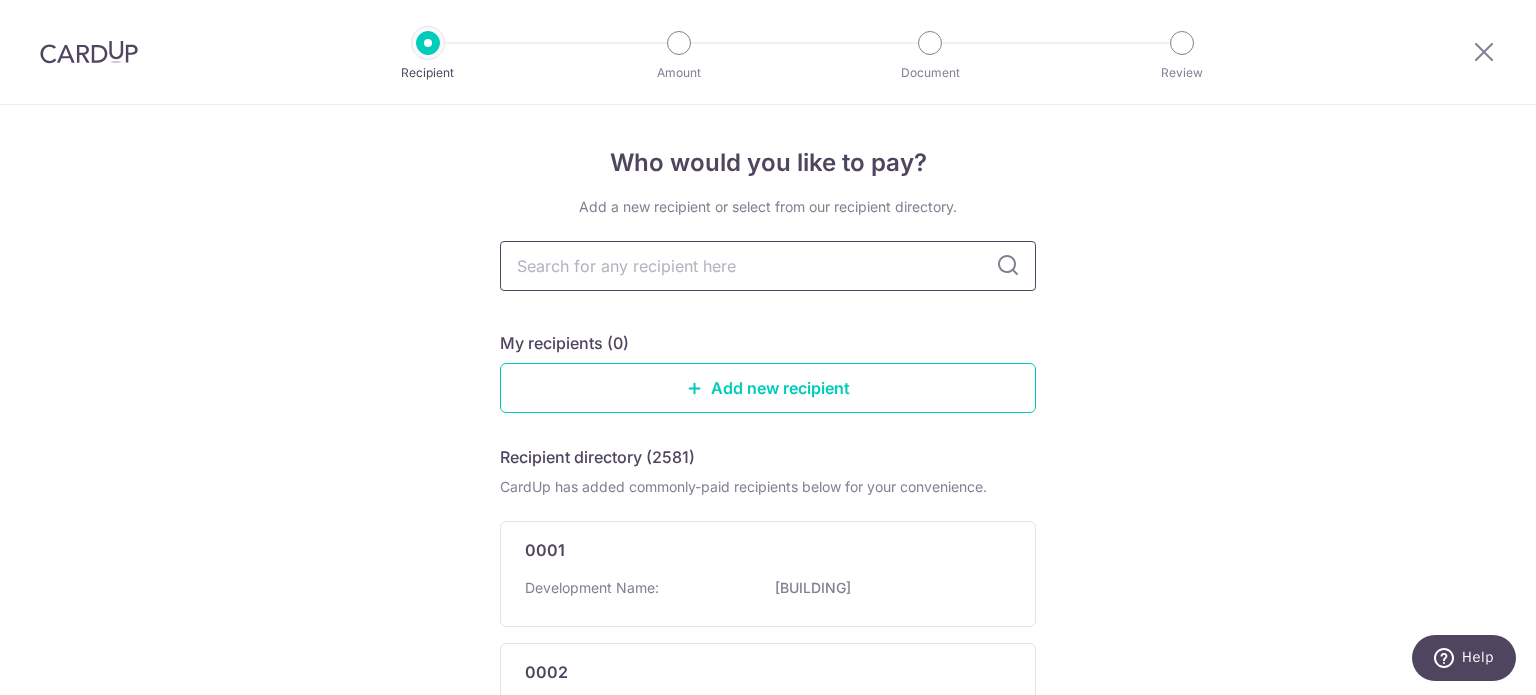 click at bounding box center (768, 266) 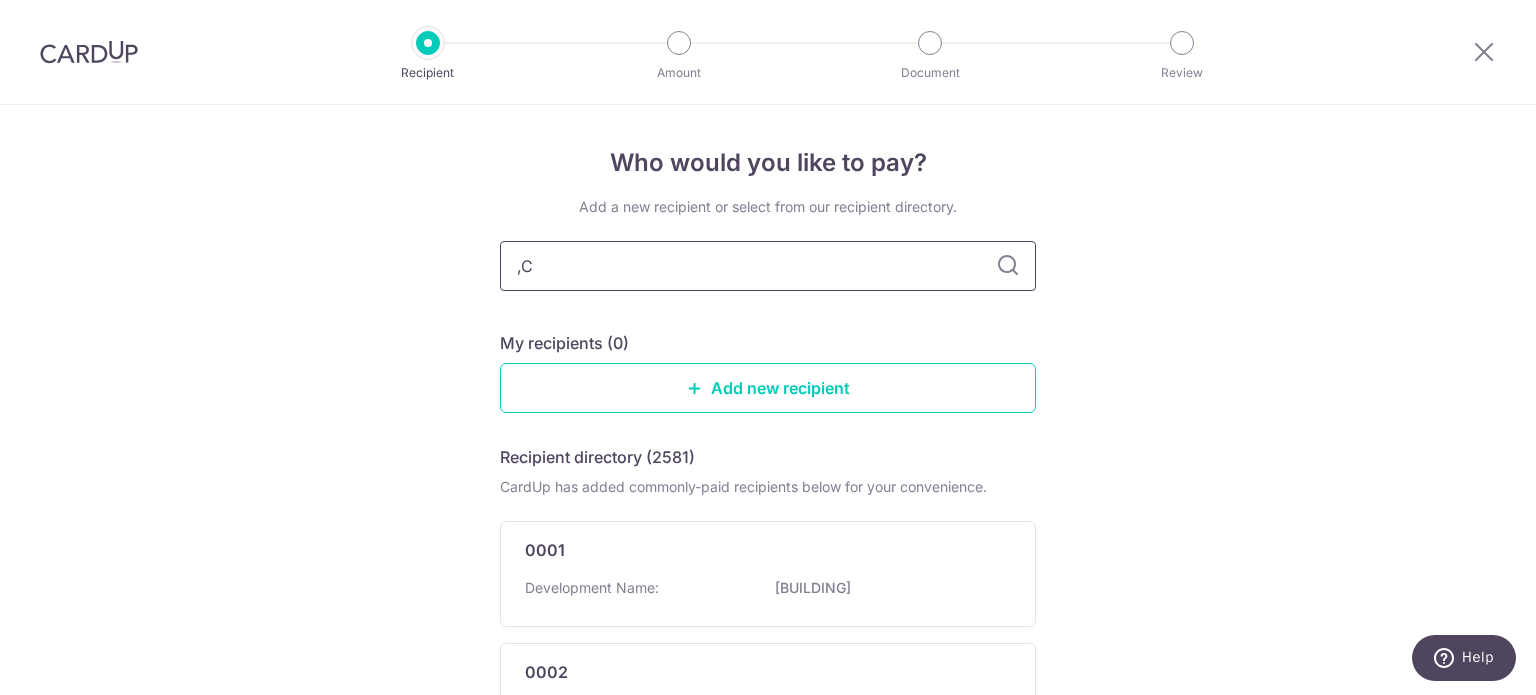 type on "," 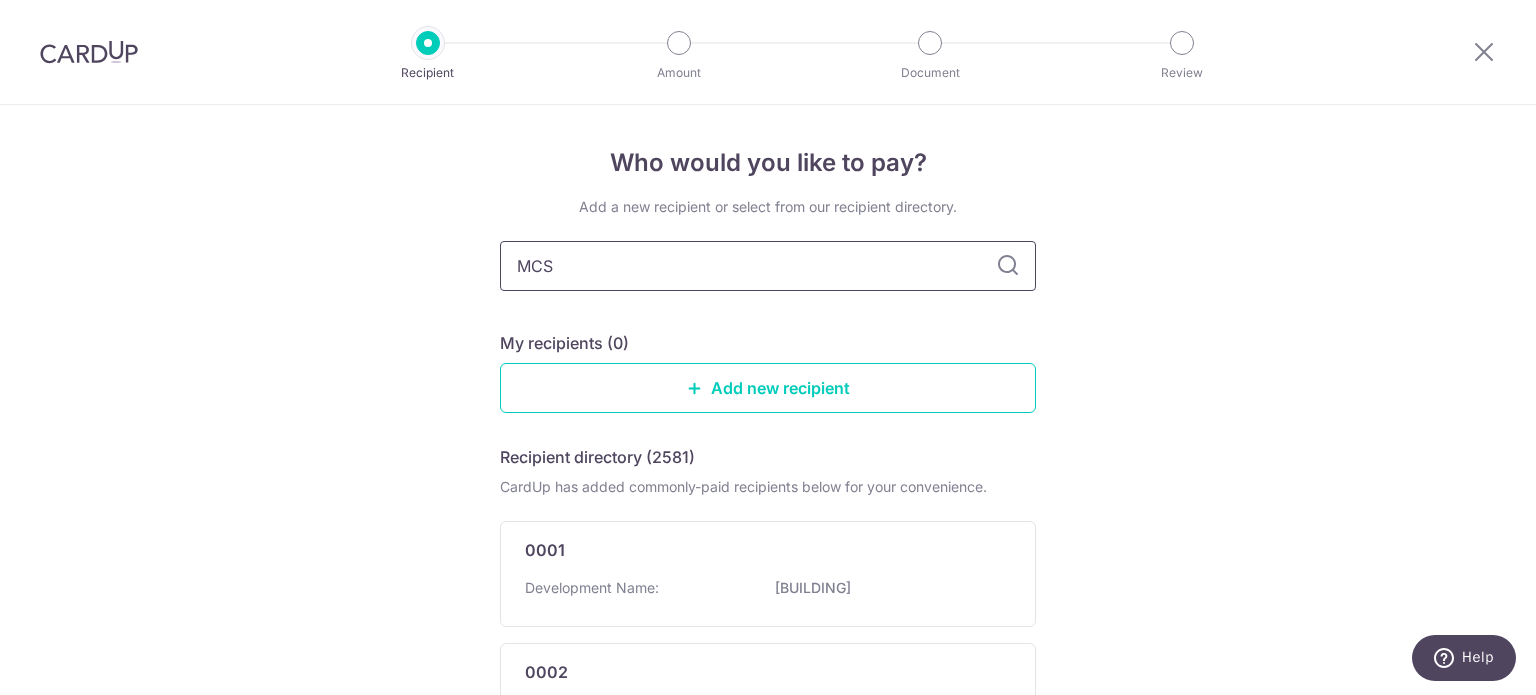 type on "MCST" 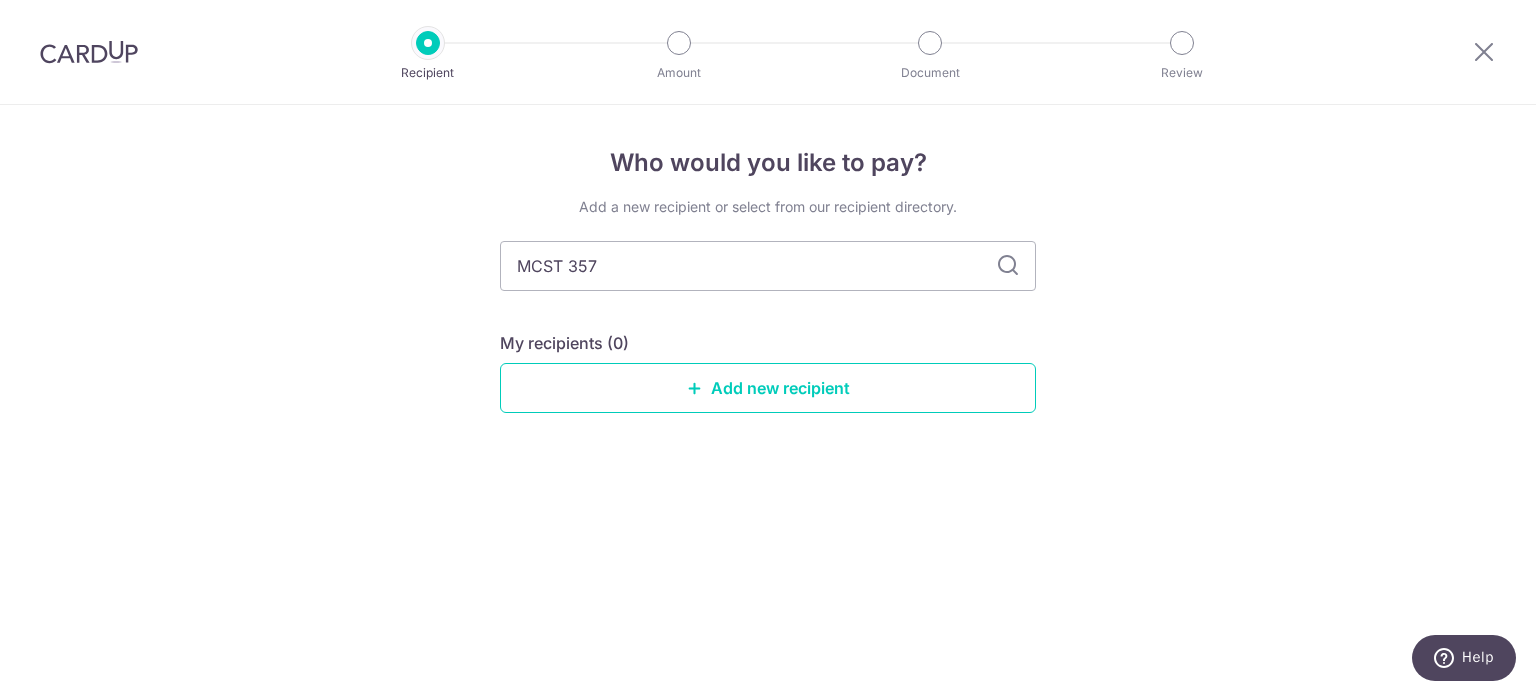 type on "MCST 3570" 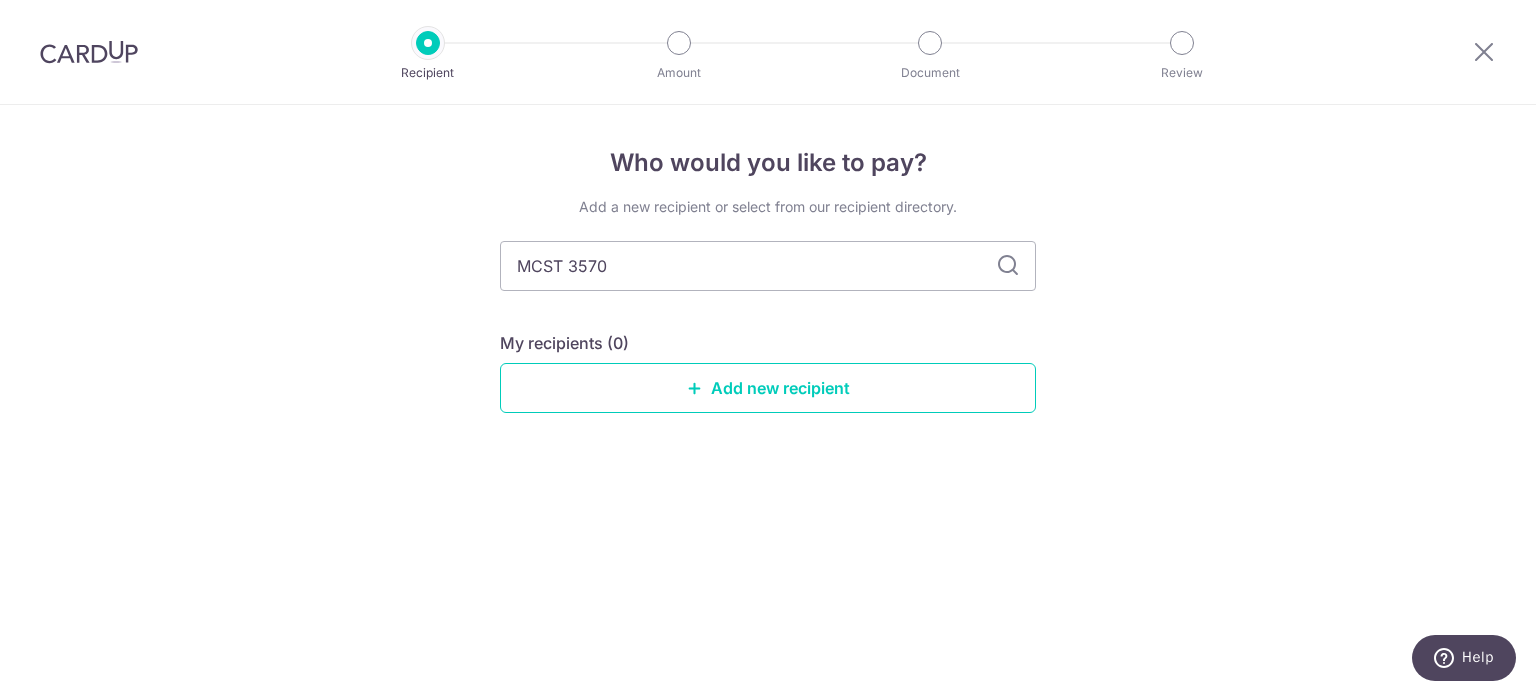 click on "MCST 3570" at bounding box center [768, 266] 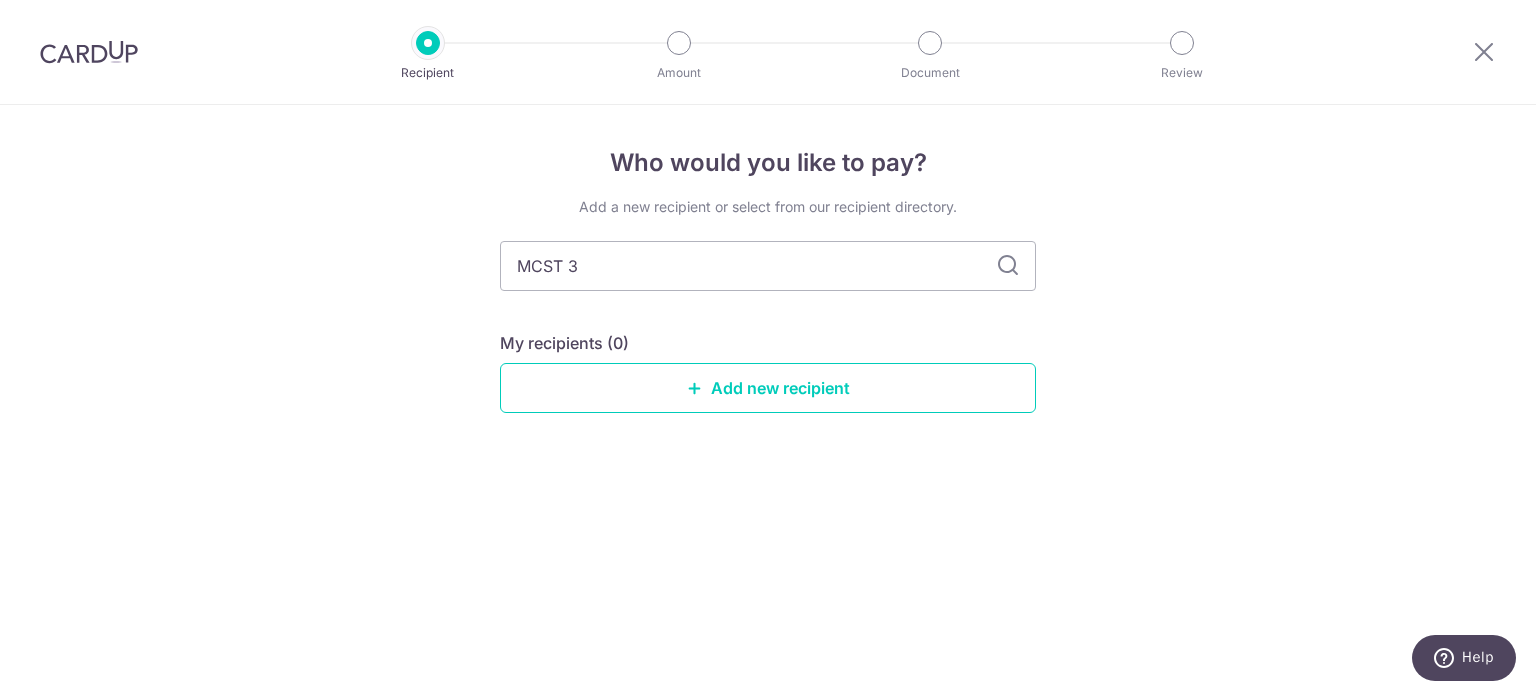 type on "MCST 36" 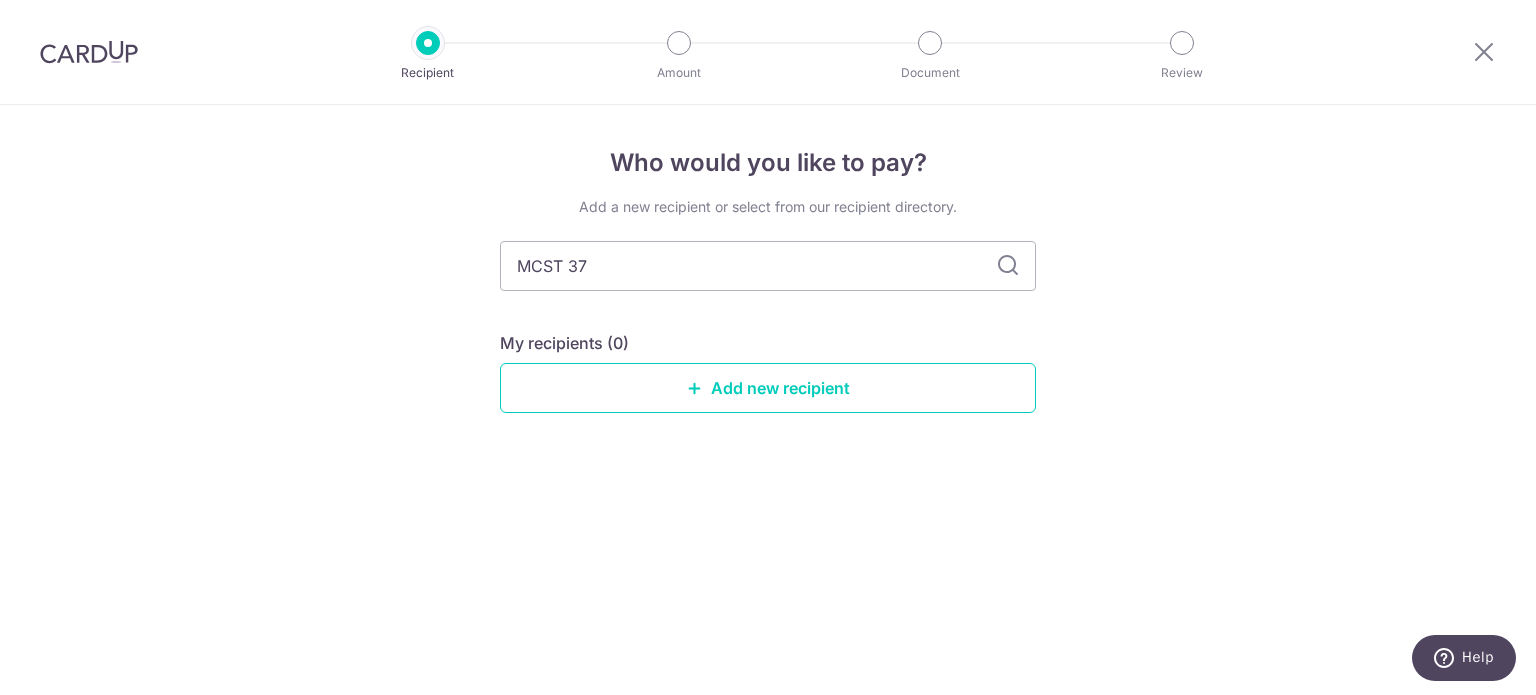 type on "MCST 3" 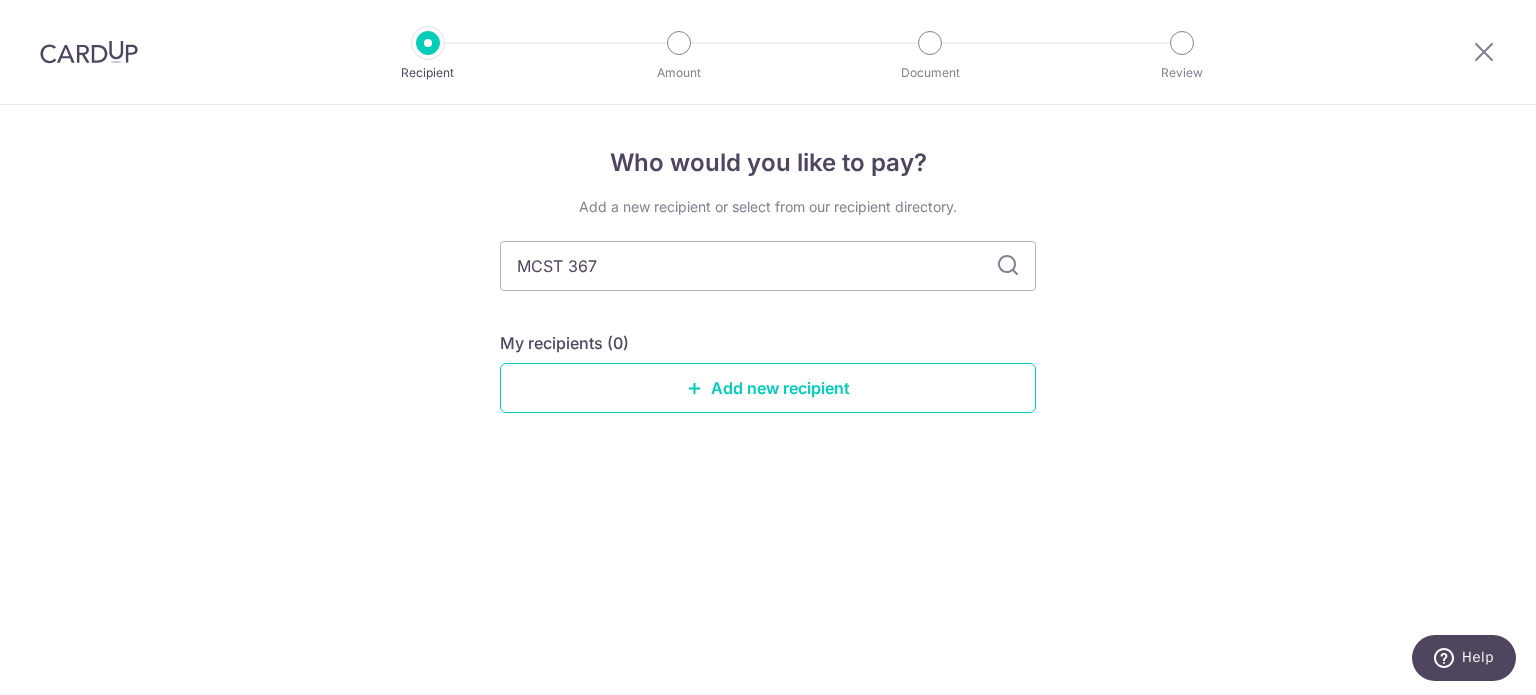 type on "MCST 367-" 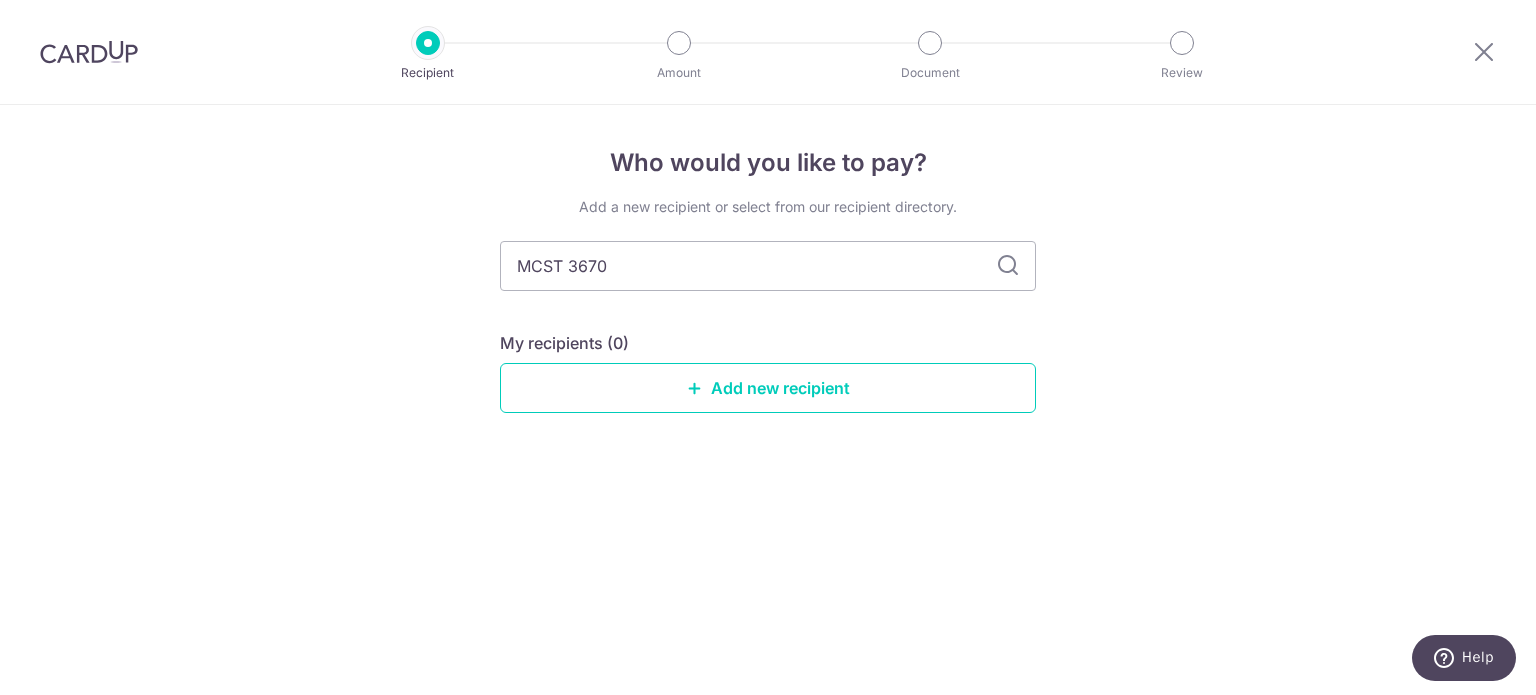 click on "Who would you like to pay?
Add a new recipient or select from our recipient directory.
MCST 3670
My recipients (0)
Add new recipient" at bounding box center (768, 400) 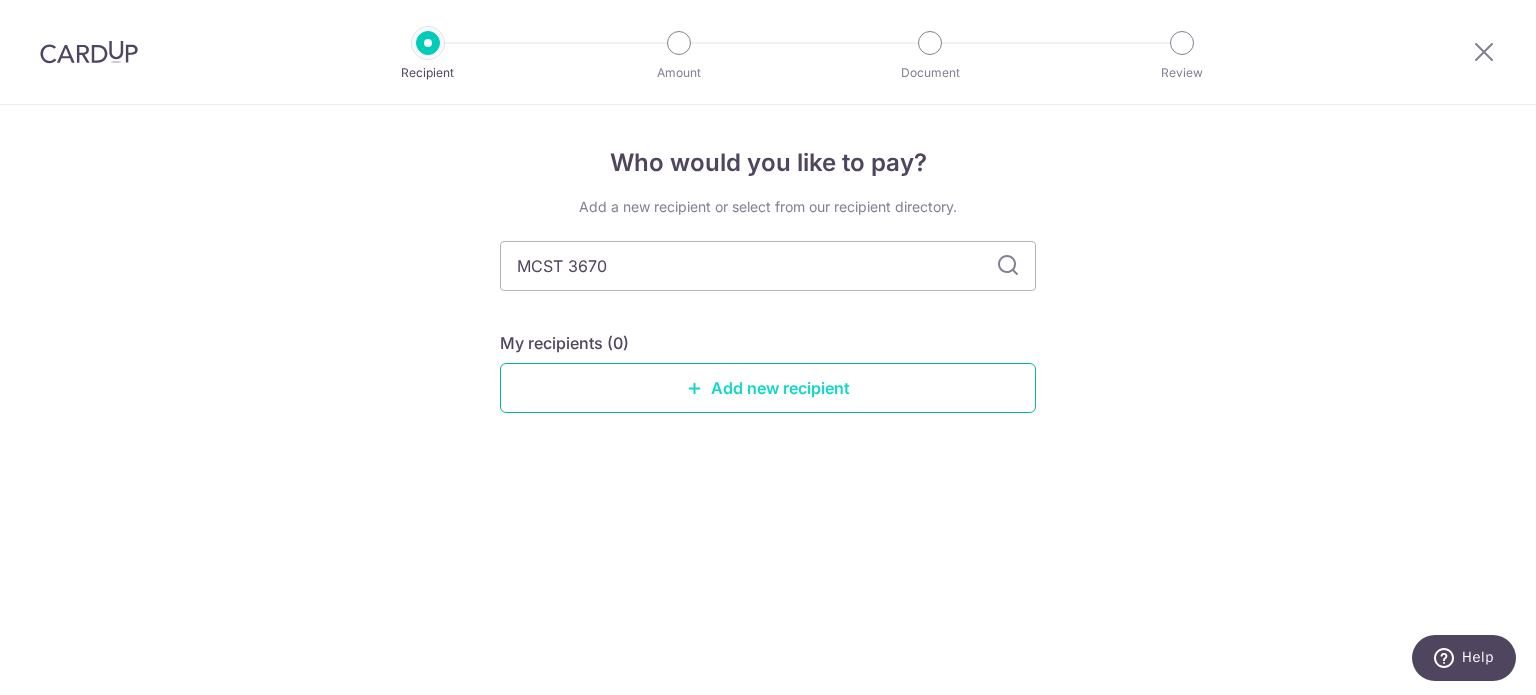 click on "Add new recipient" at bounding box center [768, 388] 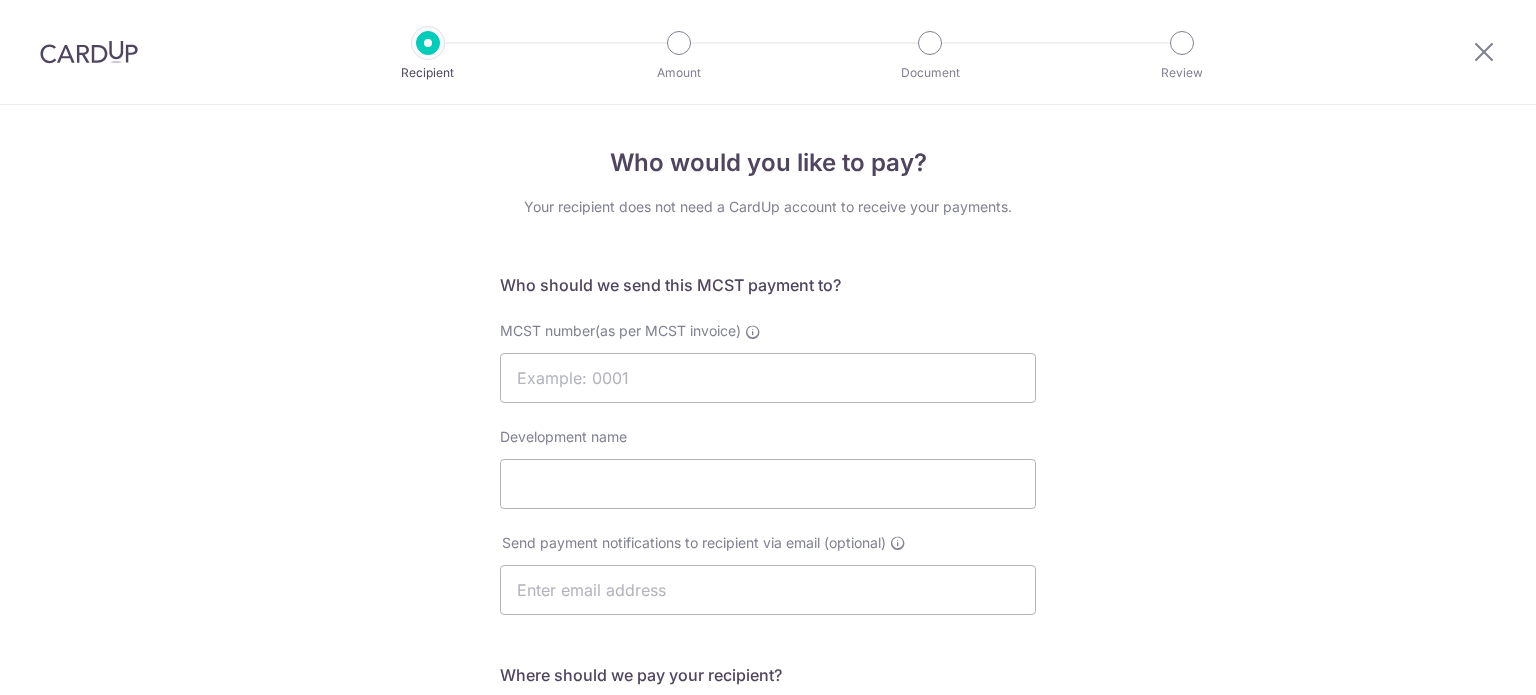 scroll, scrollTop: 0, scrollLeft: 0, axis: both 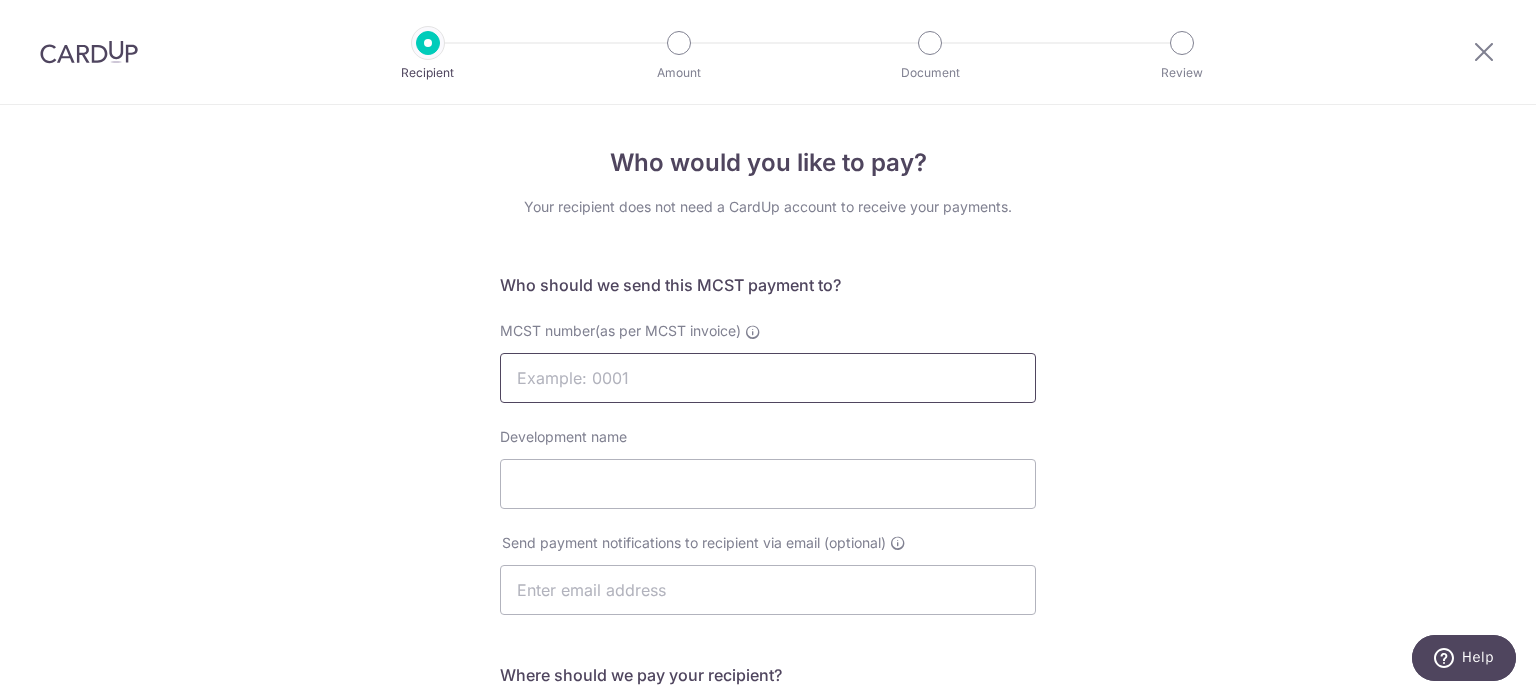click on "MCST number(as per MCST invoice)" at bounding box center (768, 378) 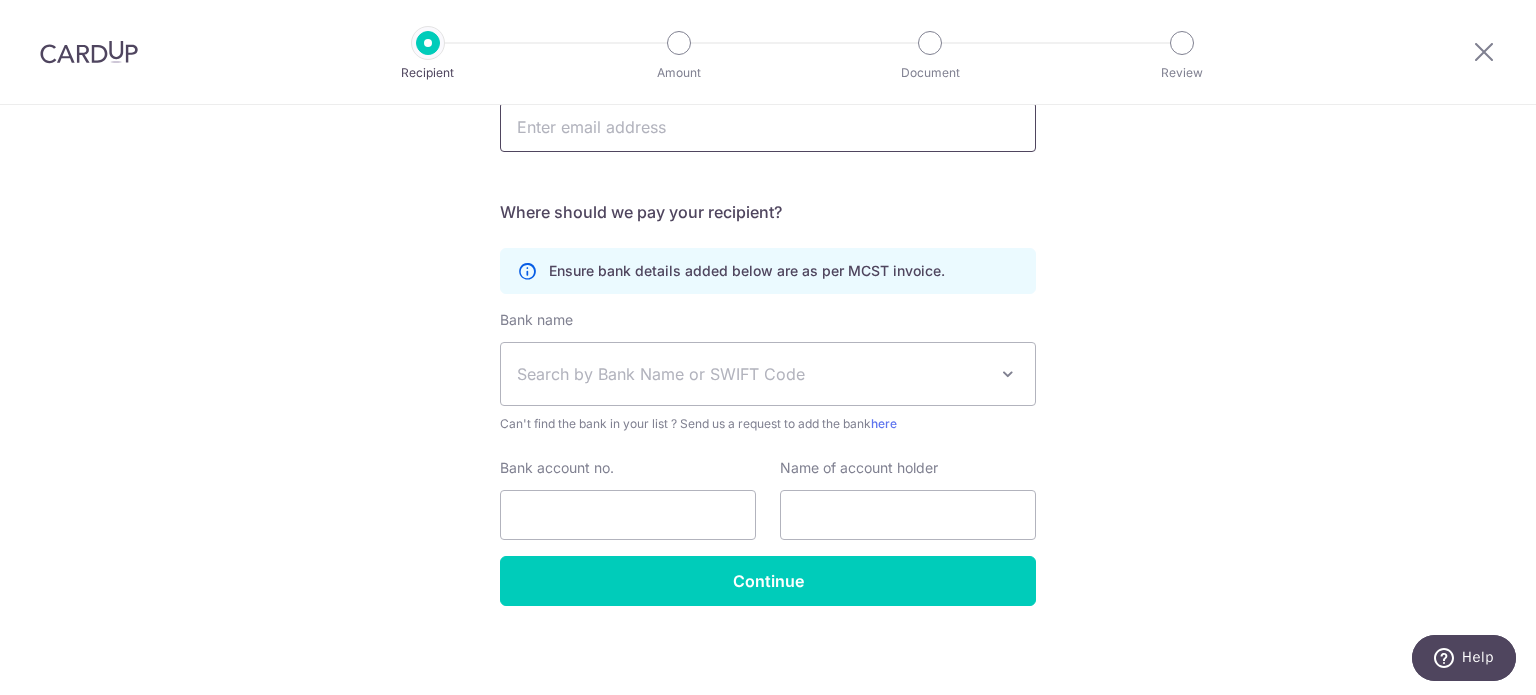 scroll, scrollTop: 467, scrollLeft: 0, axis: vertical 